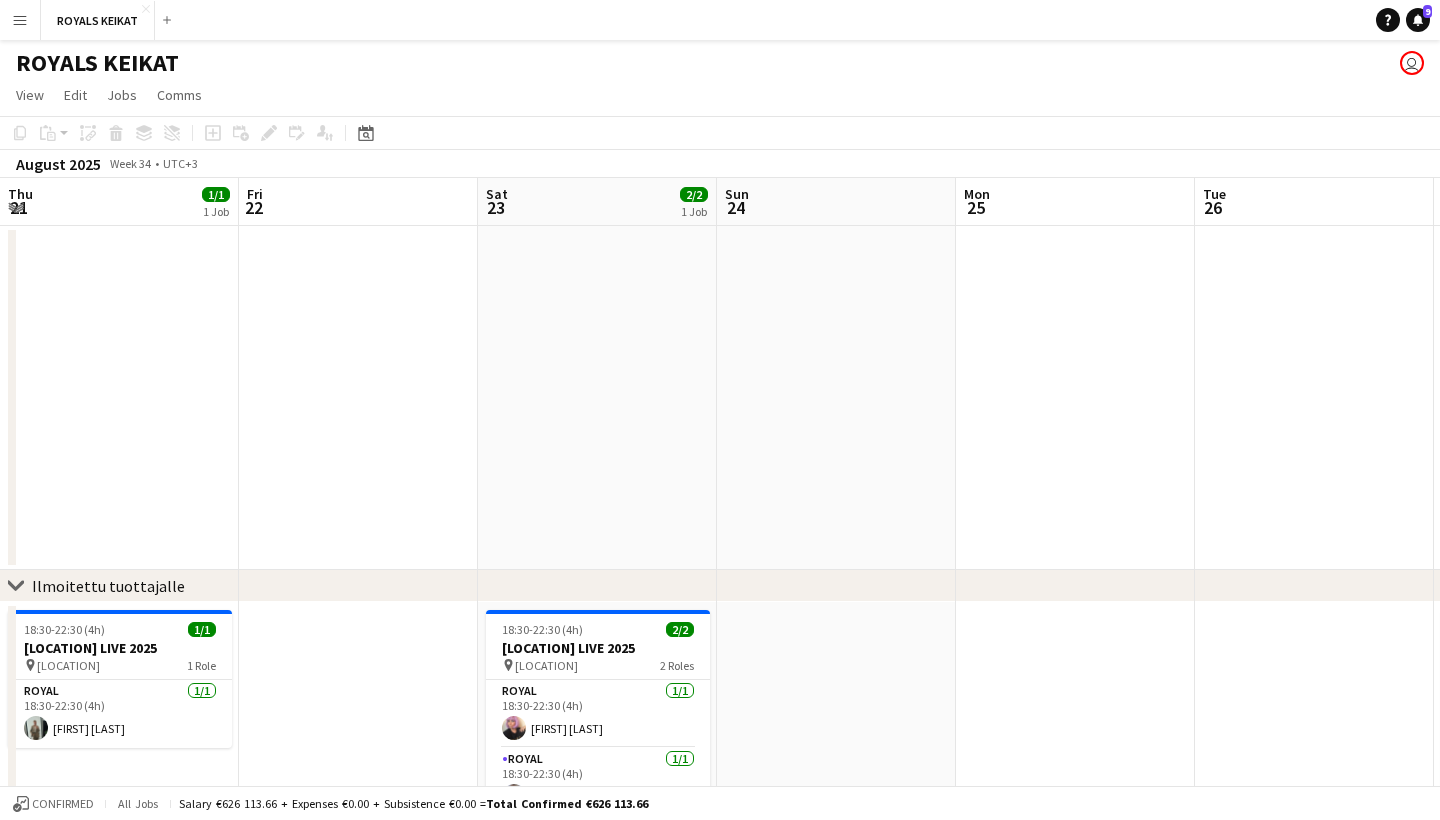 scroll, scrollTop: 0, scrollLeft: 0, axis: both 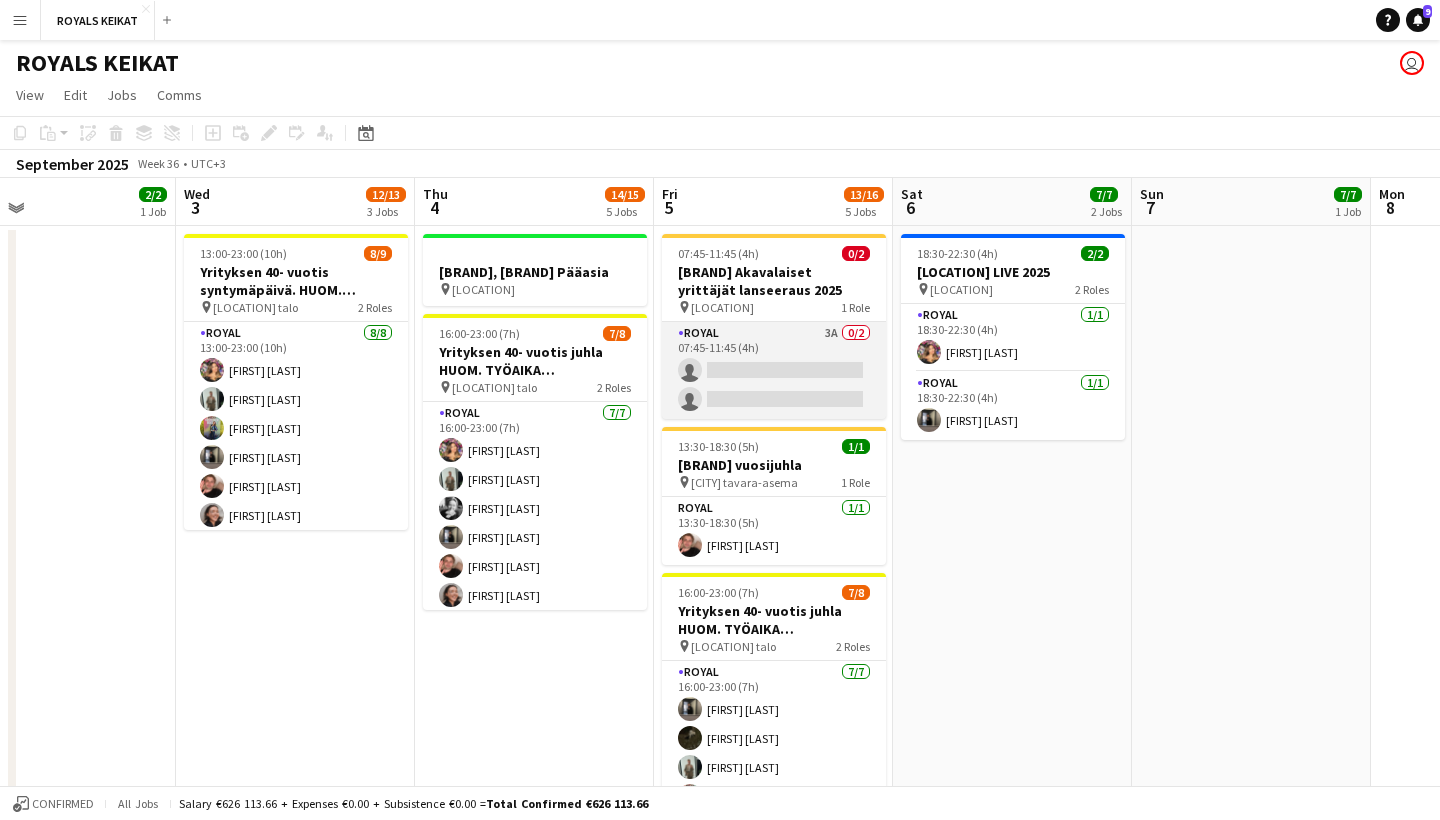 click on "[BRAND] 3A 0/2 [TIME] | [EVENT]" at bounding box center (774, 370) 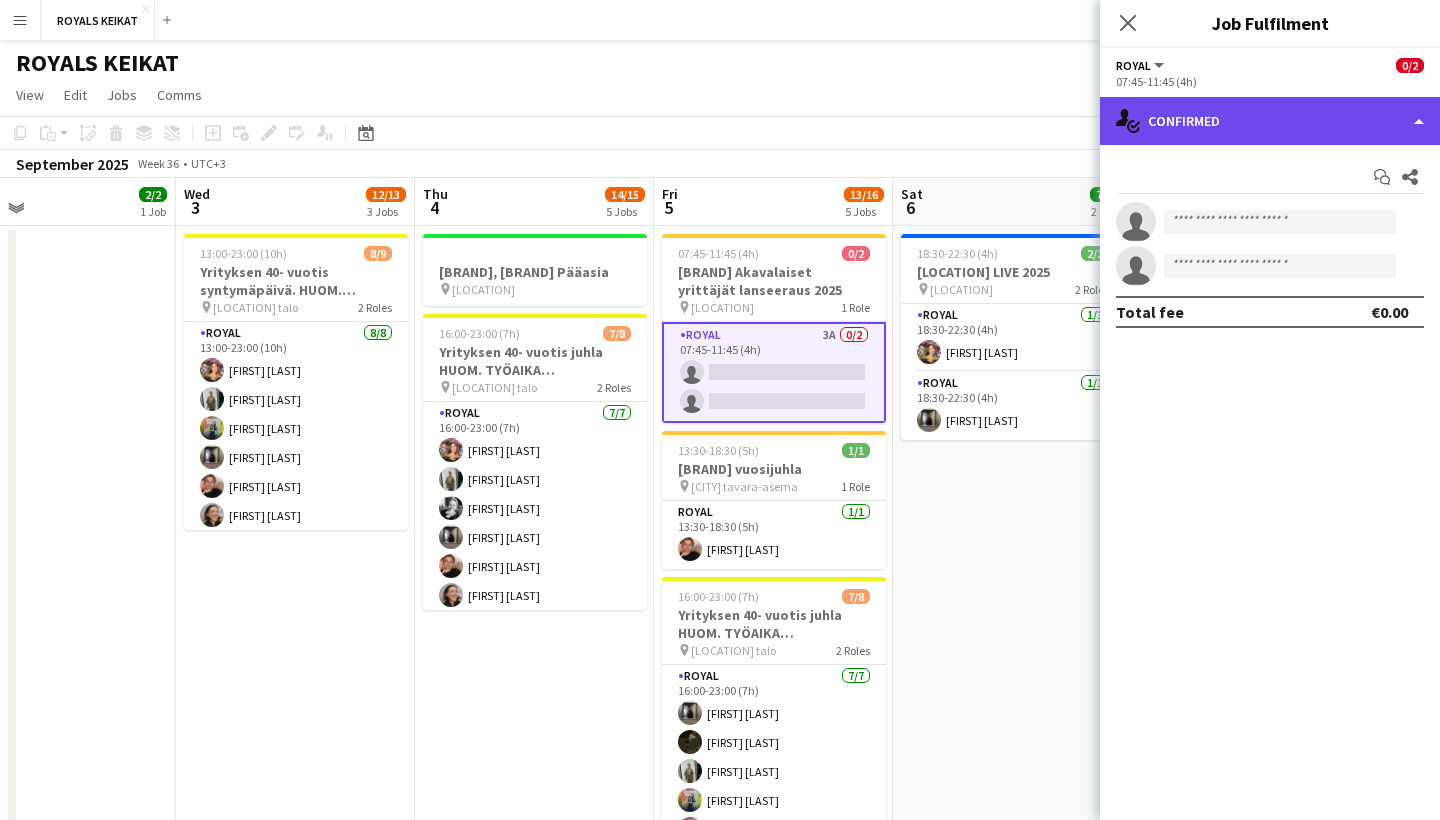 click on "single-neutral-actions-check-2
Confirmed" 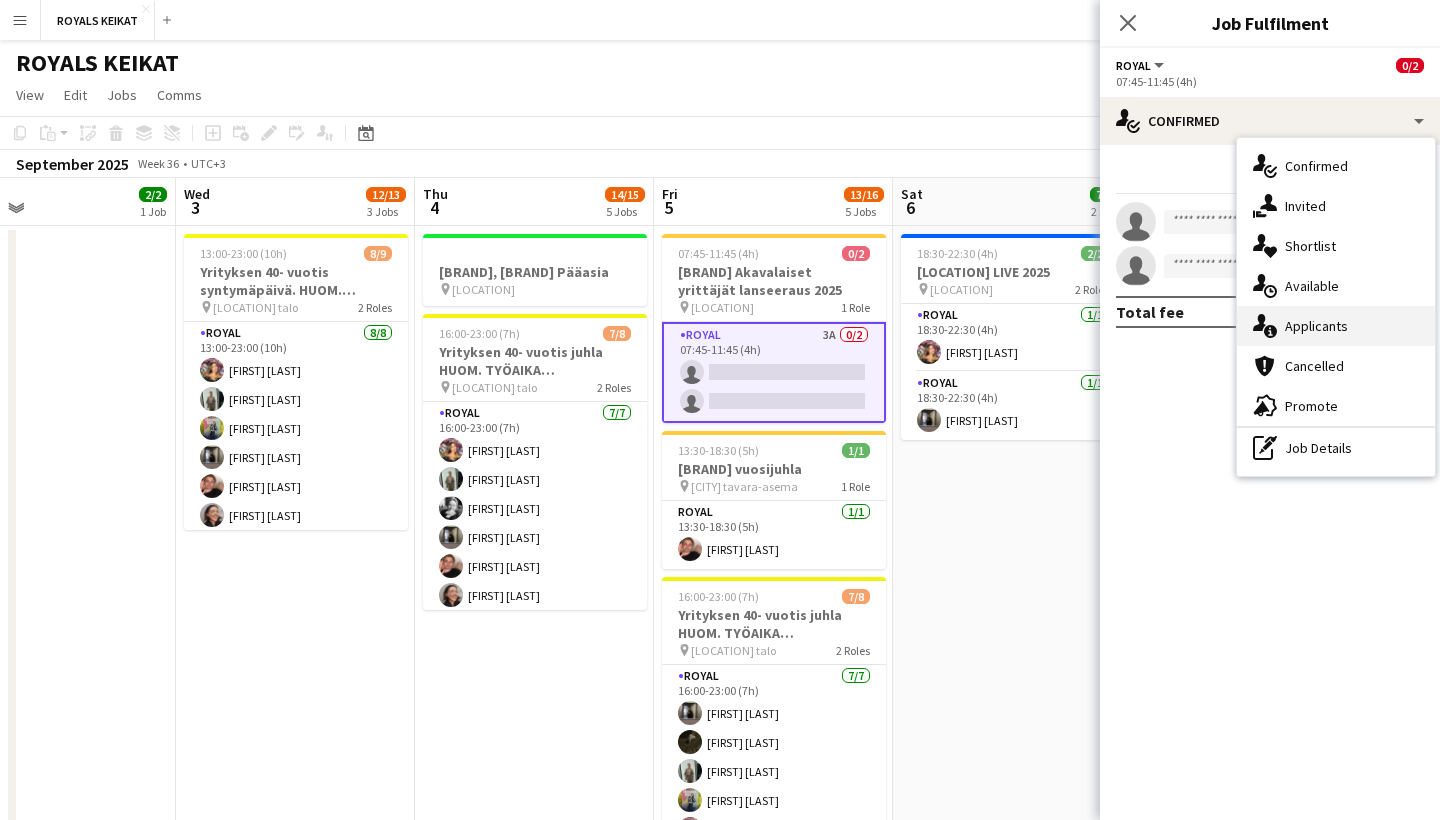 click on "single-neutral-actions-information
Applicants" at bounding box center [1336, 326] 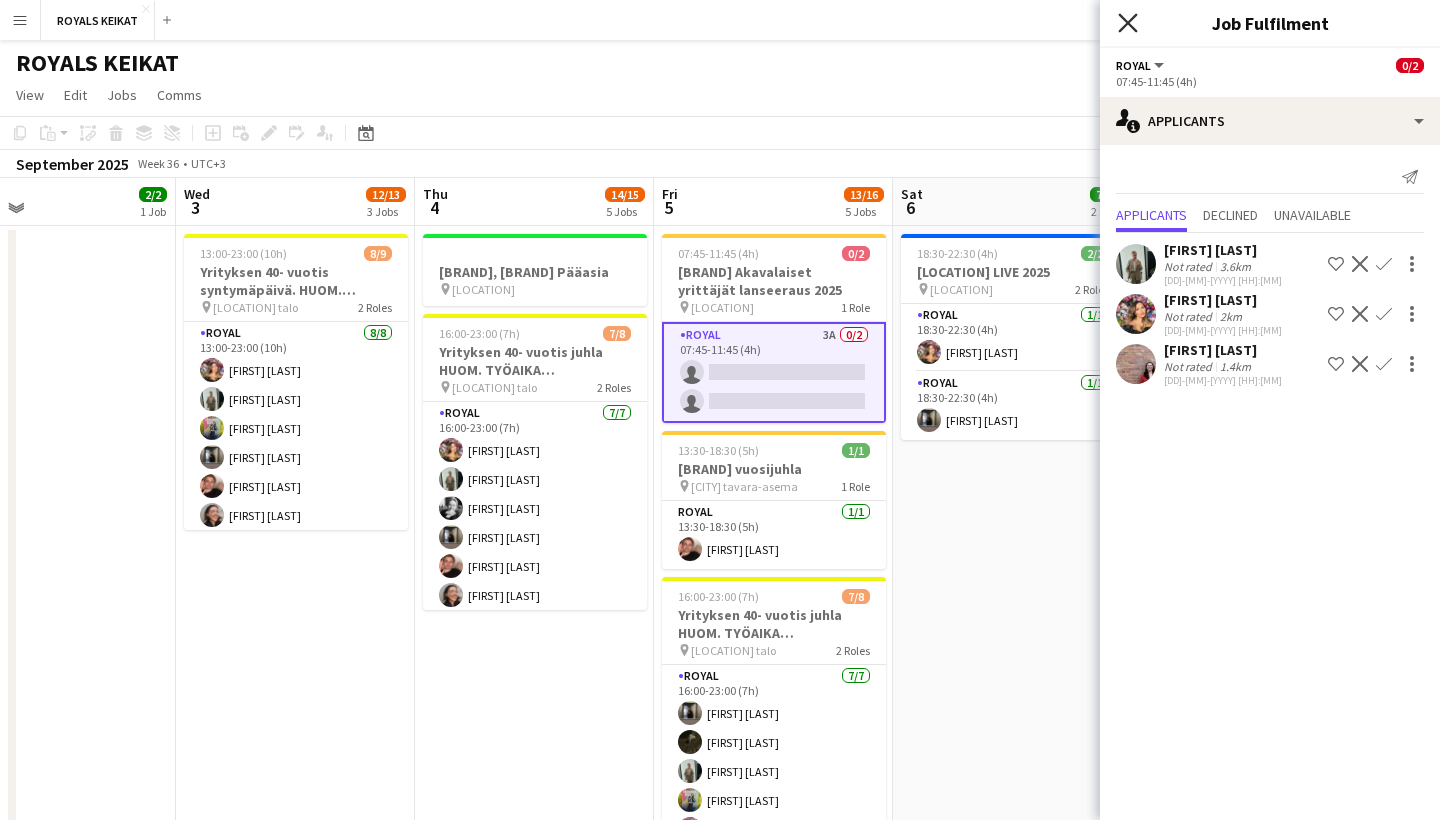 click 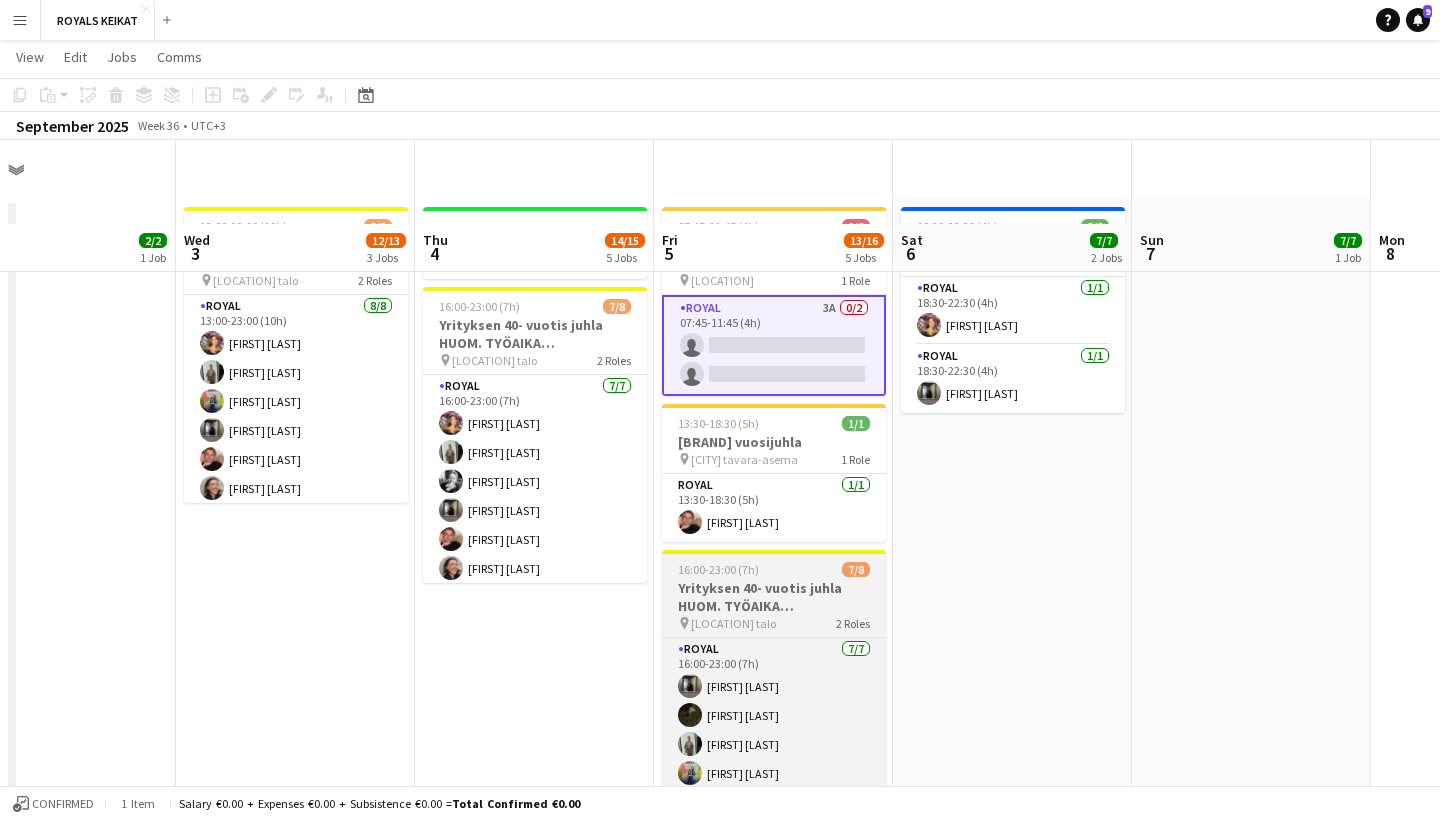 scroll, scrollTop: 112, scrollLeft: 0, axis: vertical 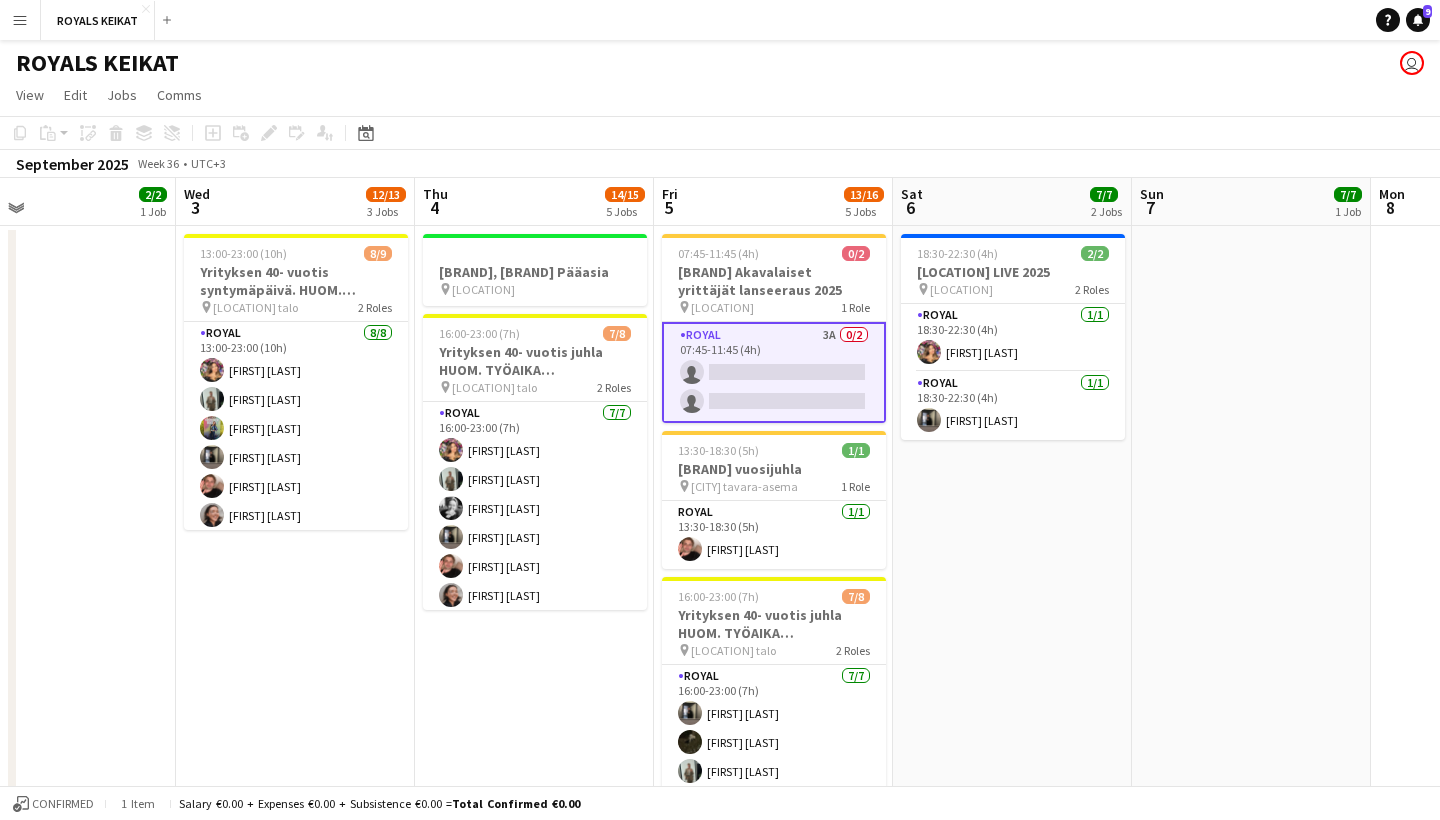 click on "[BRAND] 3A 0/2 [TIME] | [EVENT]" at bounding box center (774, 372) 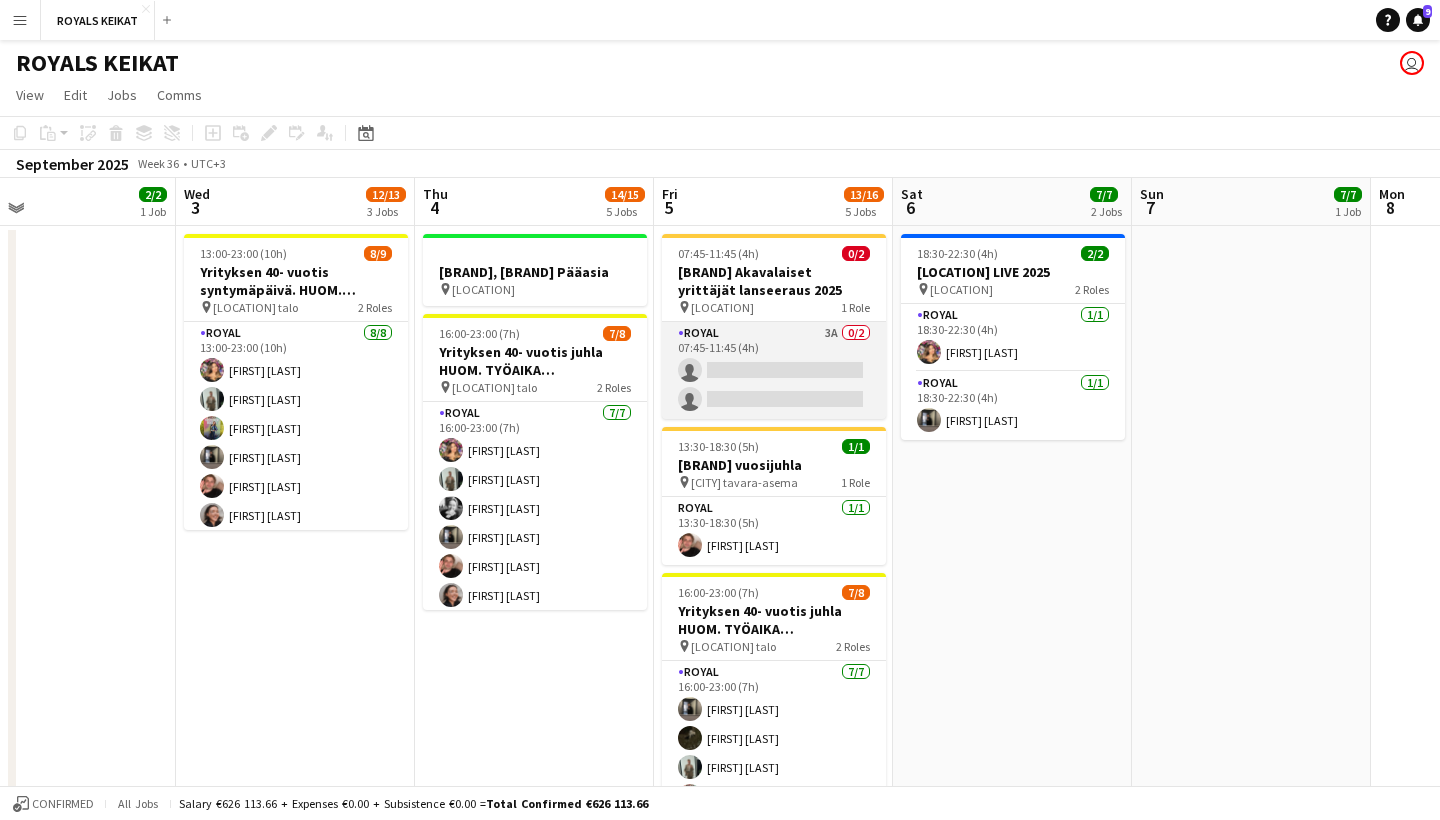 click on "[BRAND] 3A 0/2 [TIME] | [EVENT]" at bounding box center [774, 370] 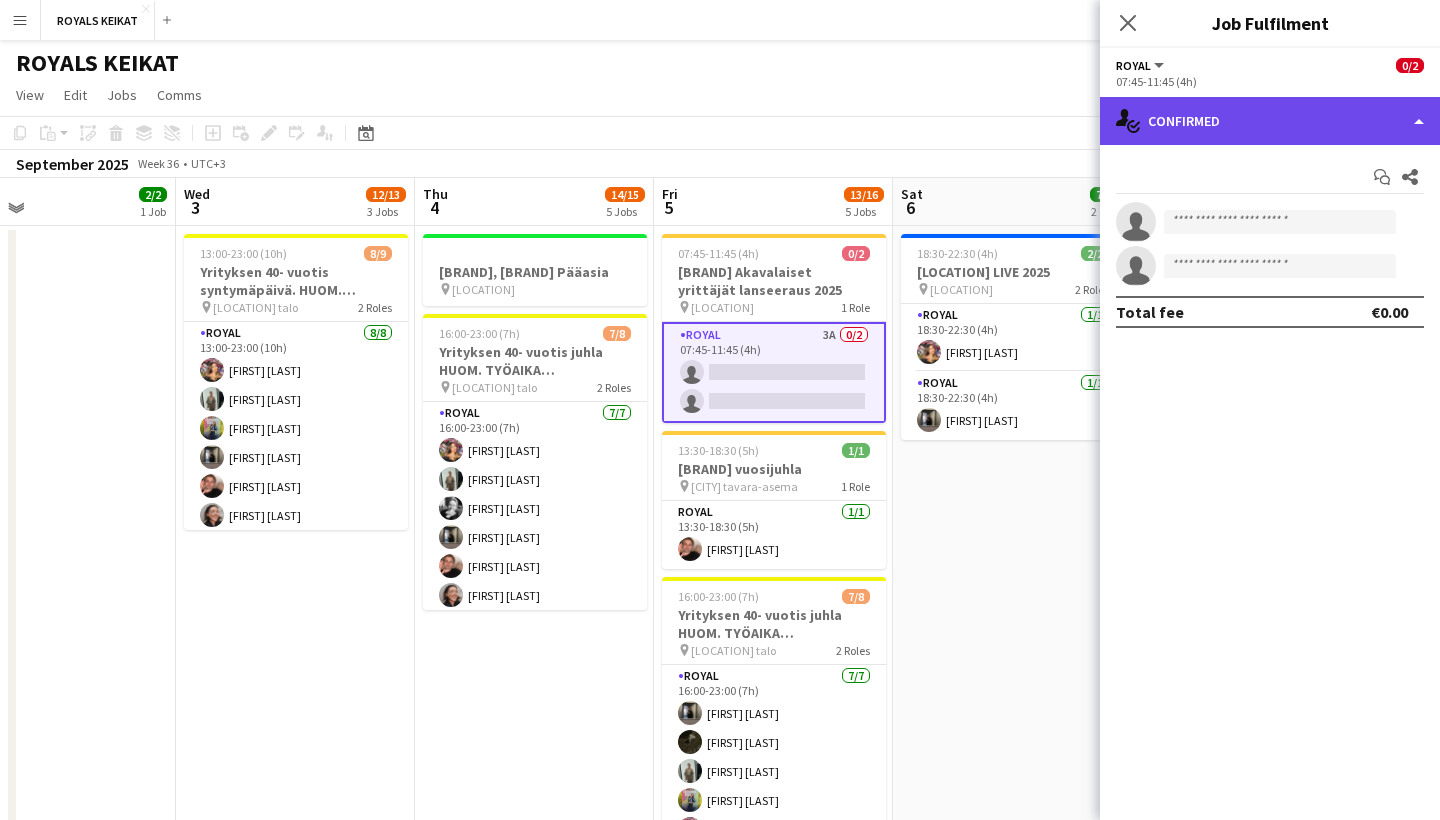 click on "single-neutral-actions-check-2
Confirmed" 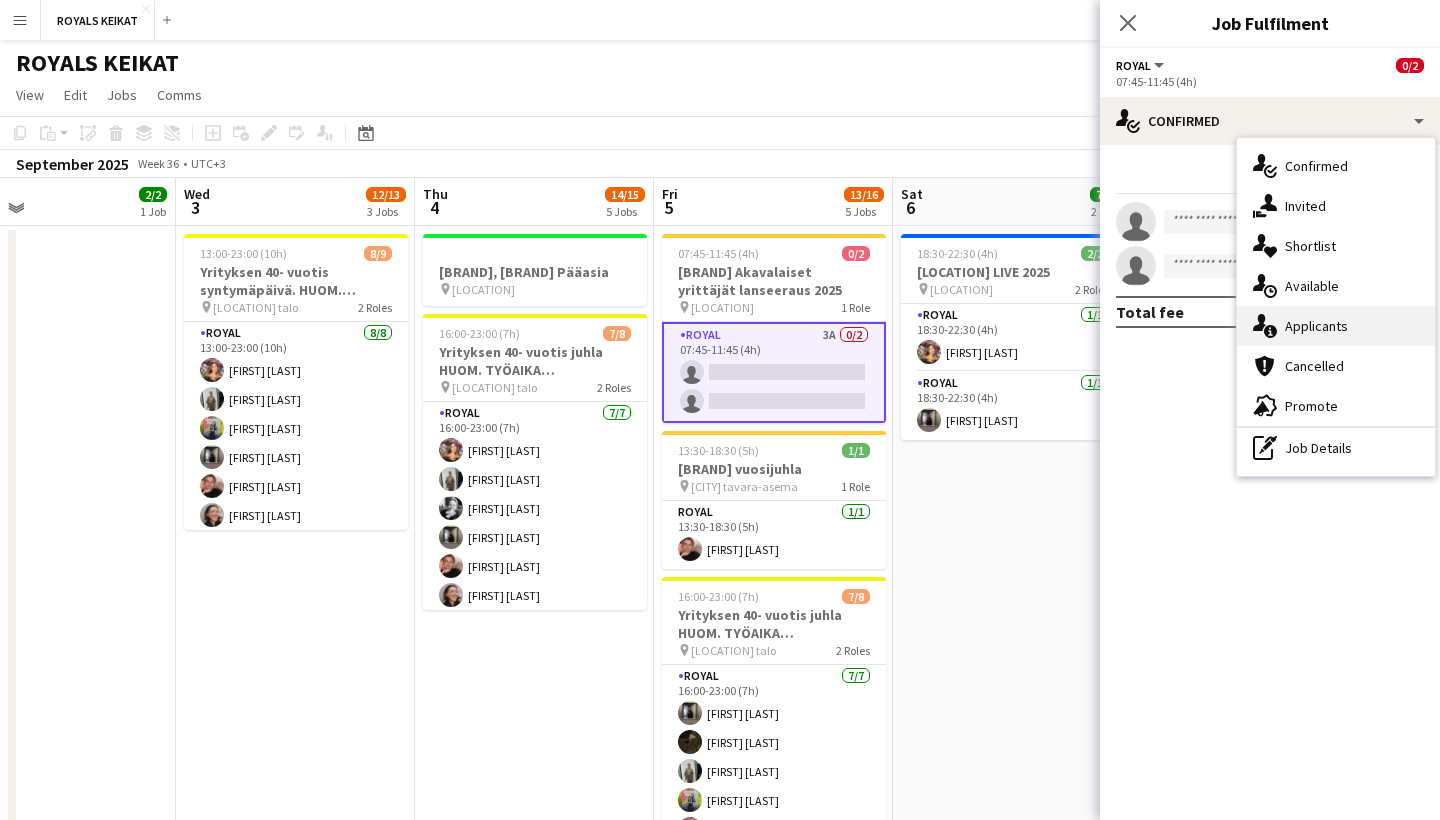 click on "single-neutral-actions-information
Applicants" at bounding box center (1336, 326) 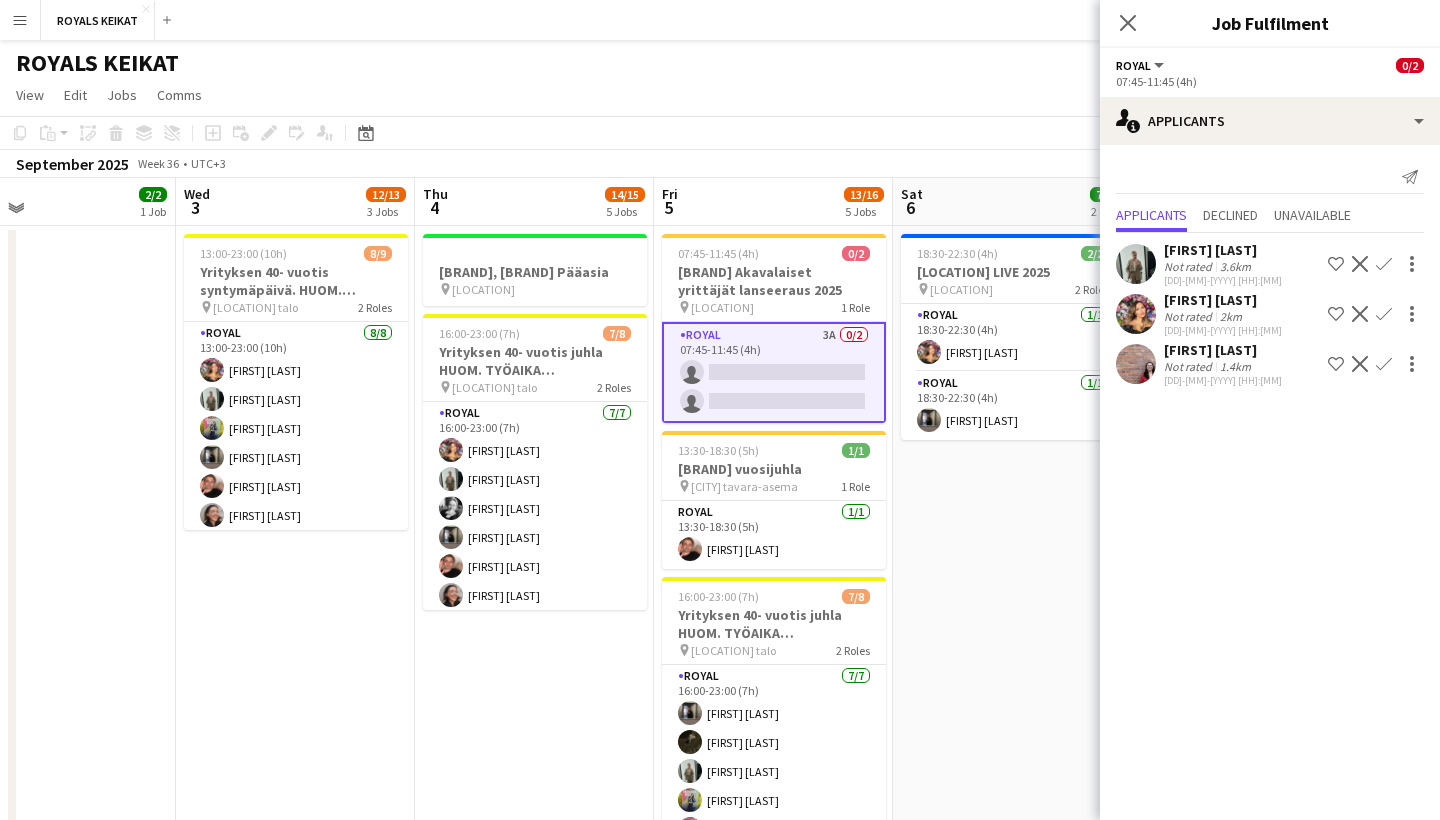 click on "Confirm" 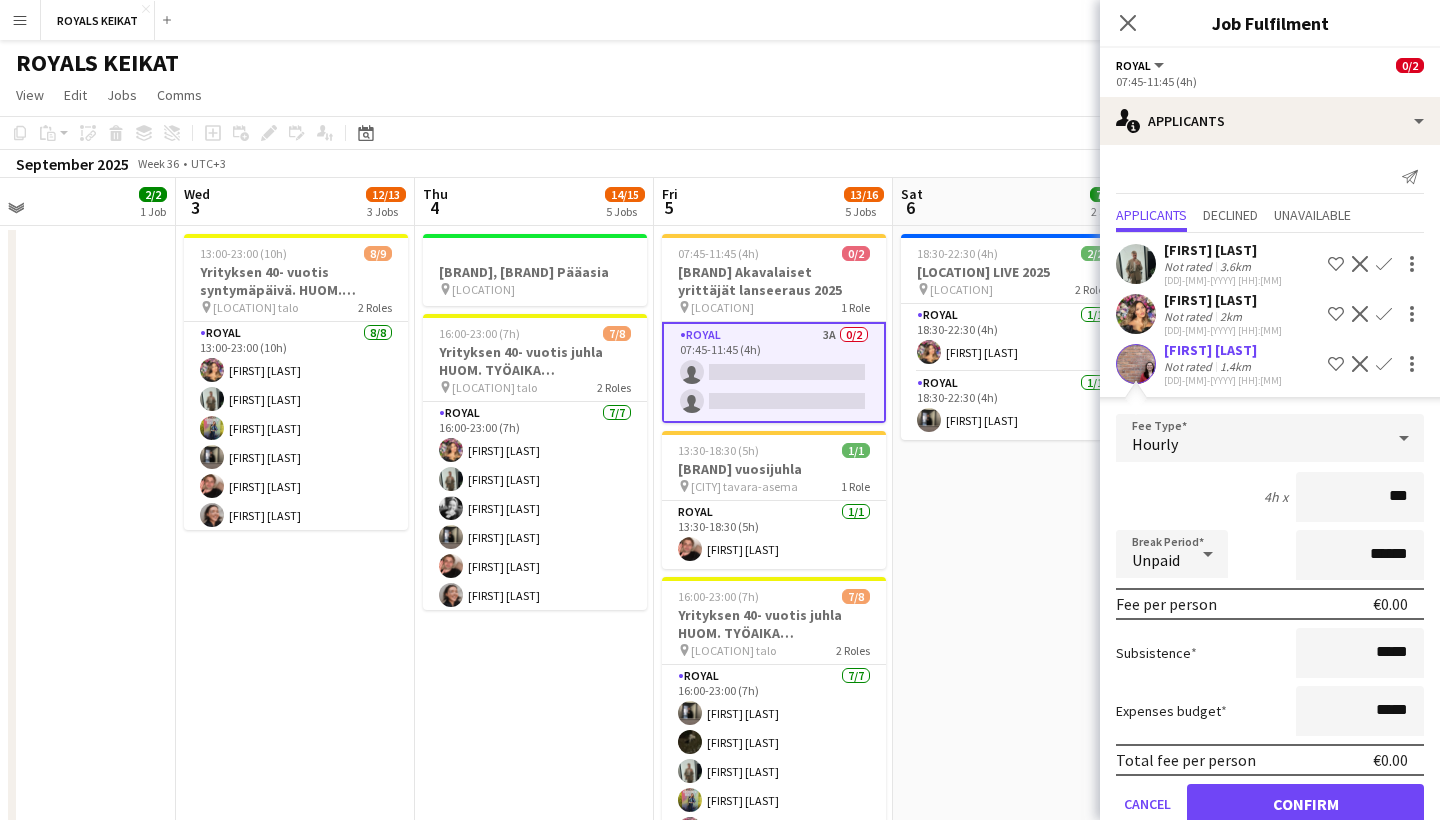 type on "**" 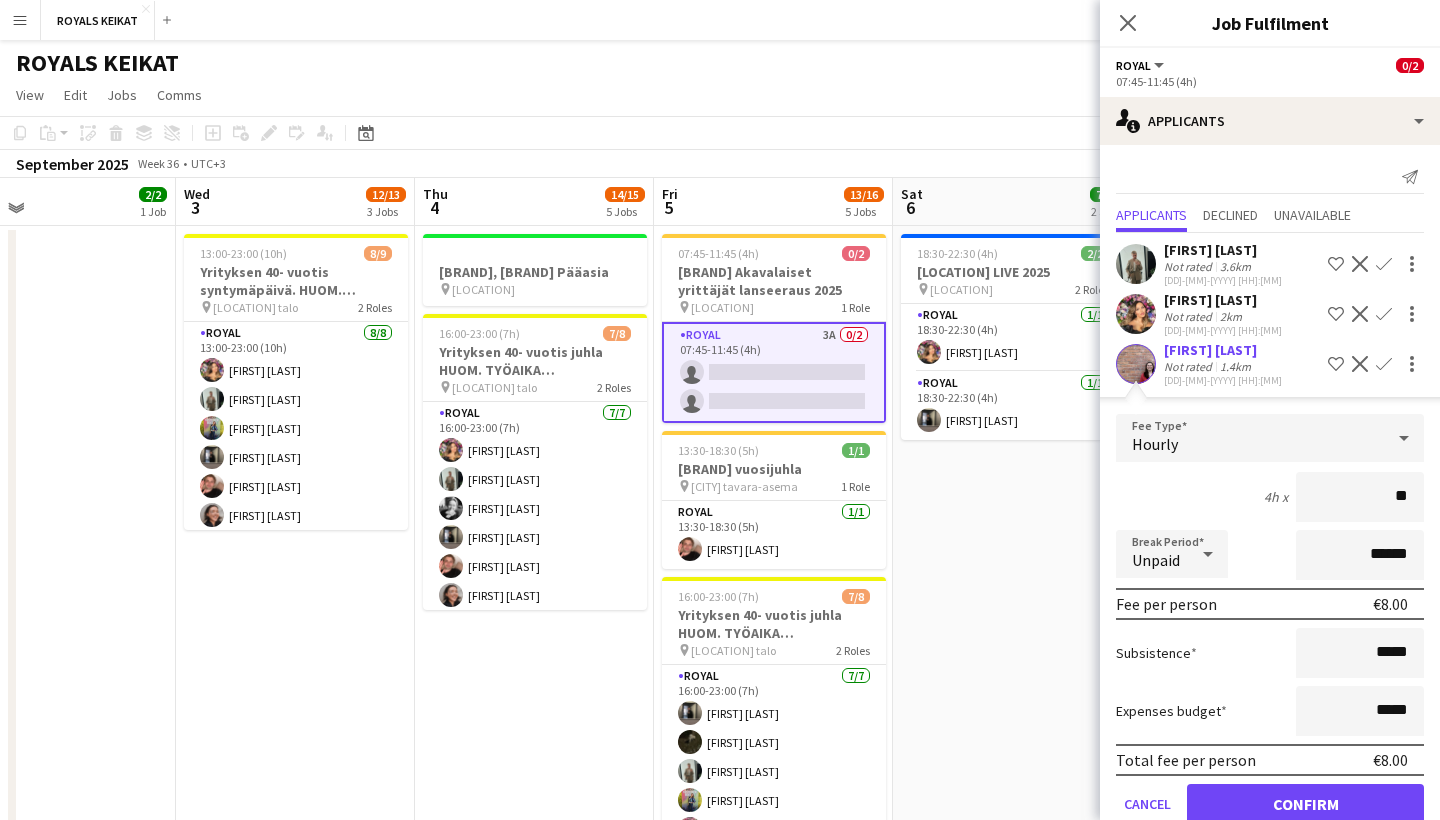 type on "***" 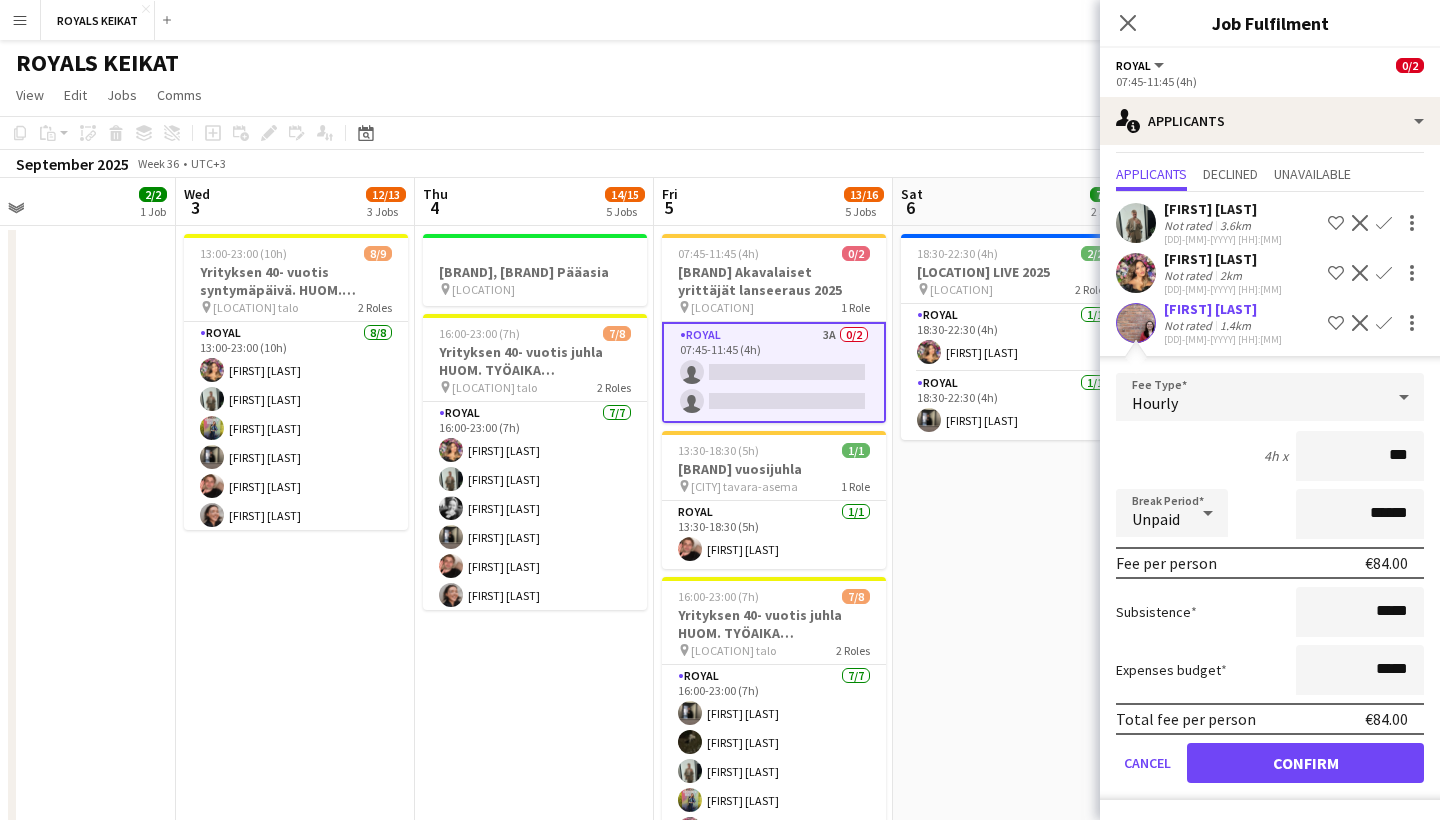 scroll, scrollTop: 41, scrollLeft: 0, axis: vertical 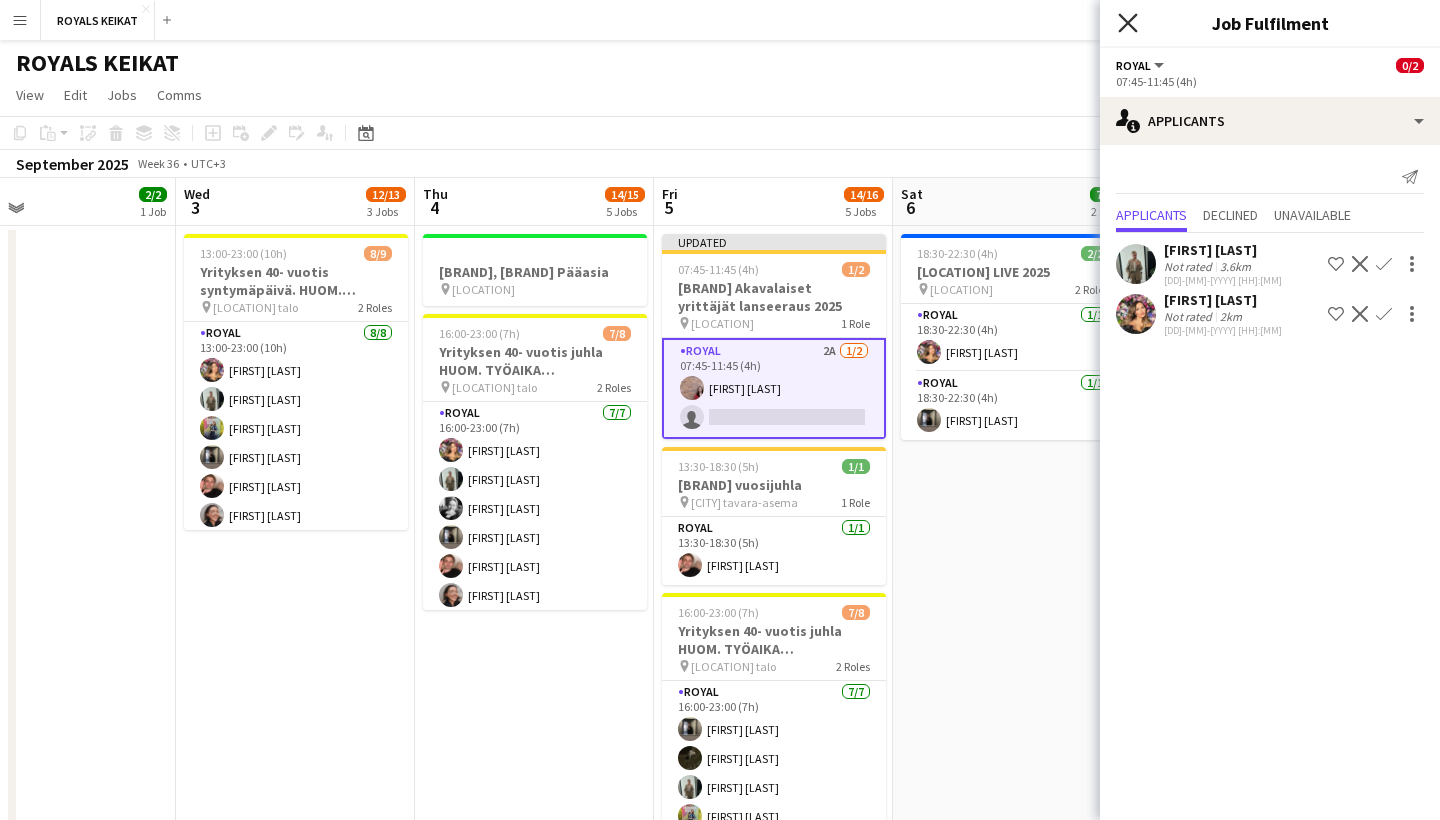 click 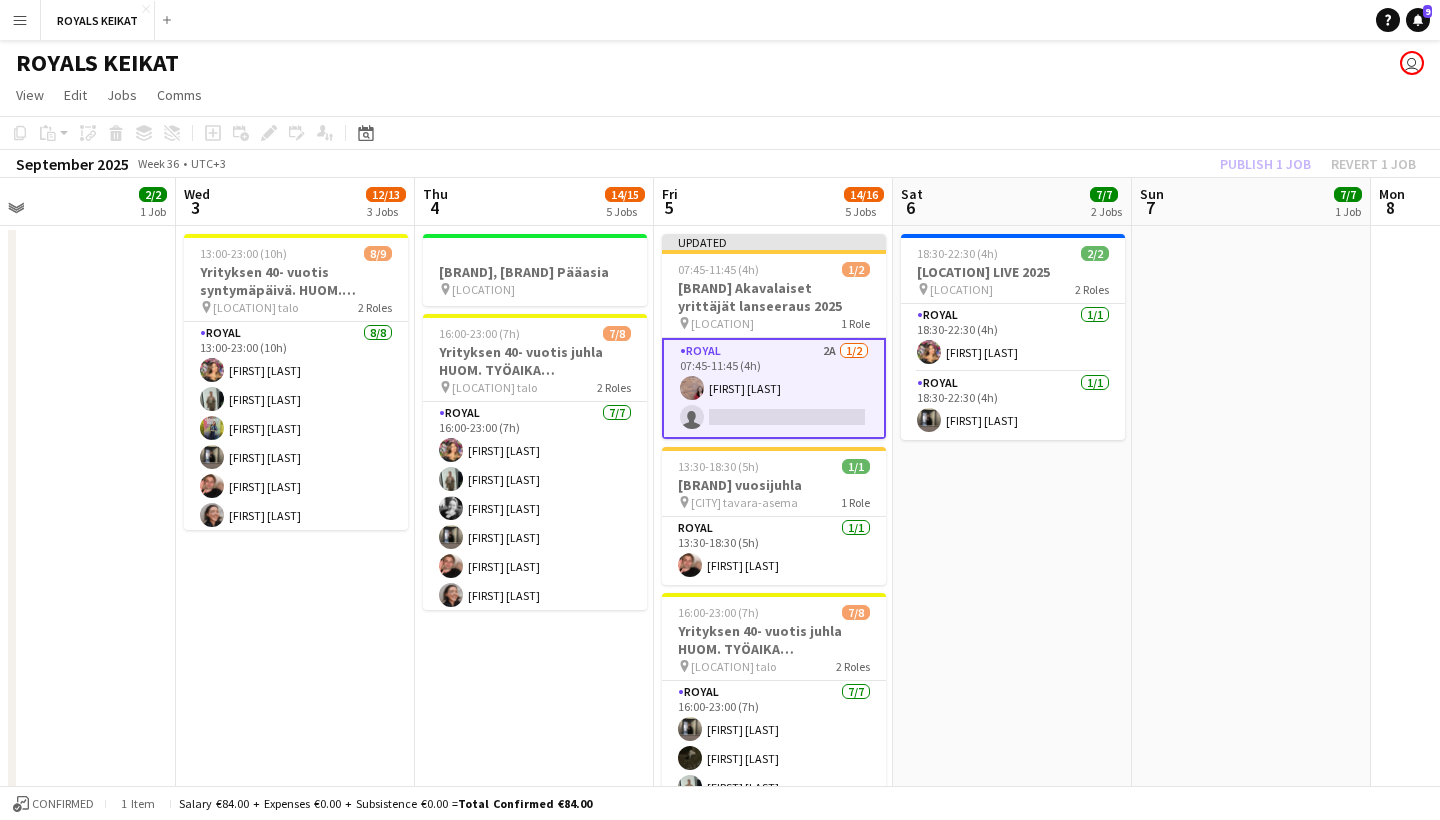 click on "Publish 1 job   Revert 1 job" 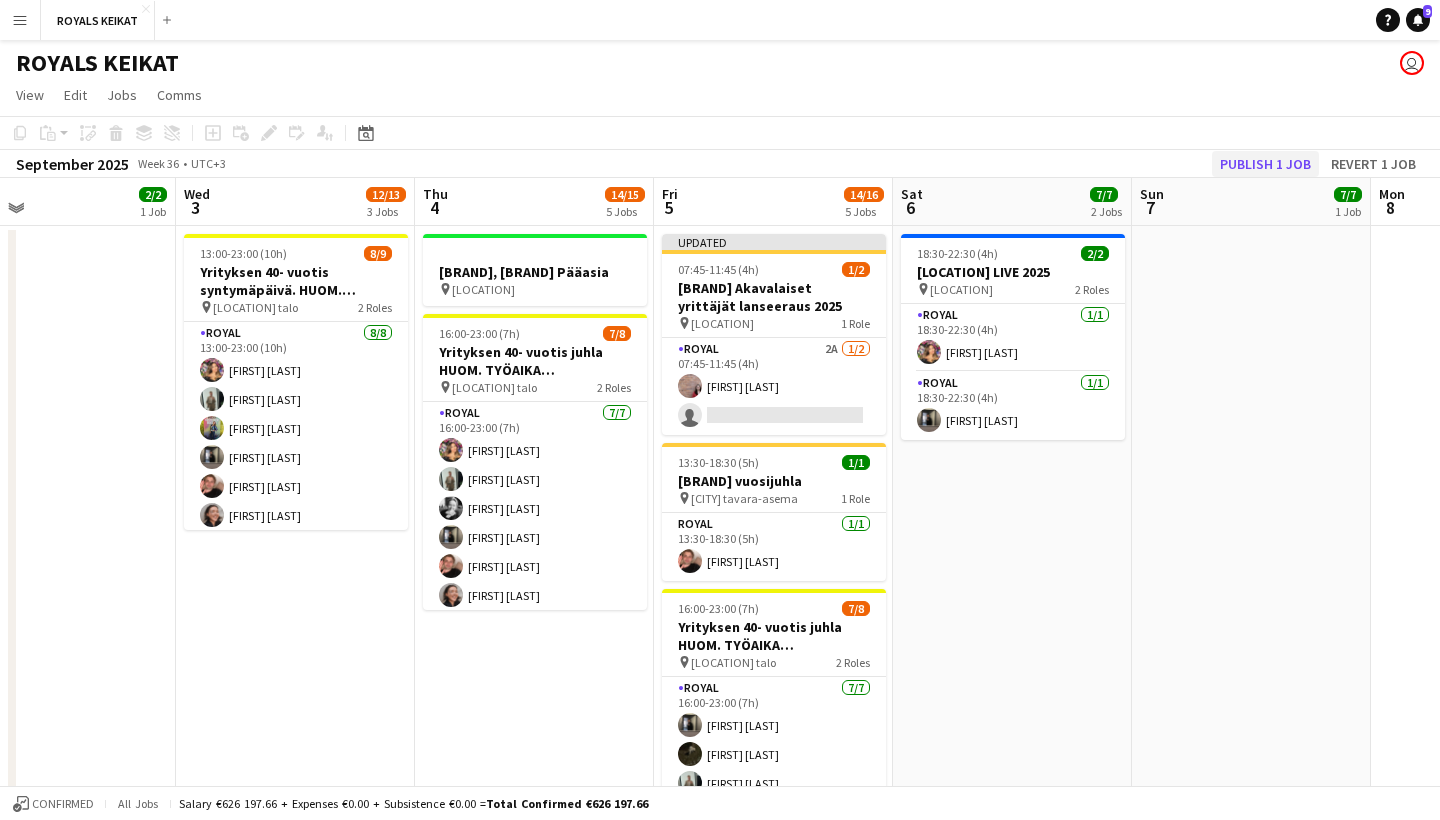 click on "Publish 1 job" 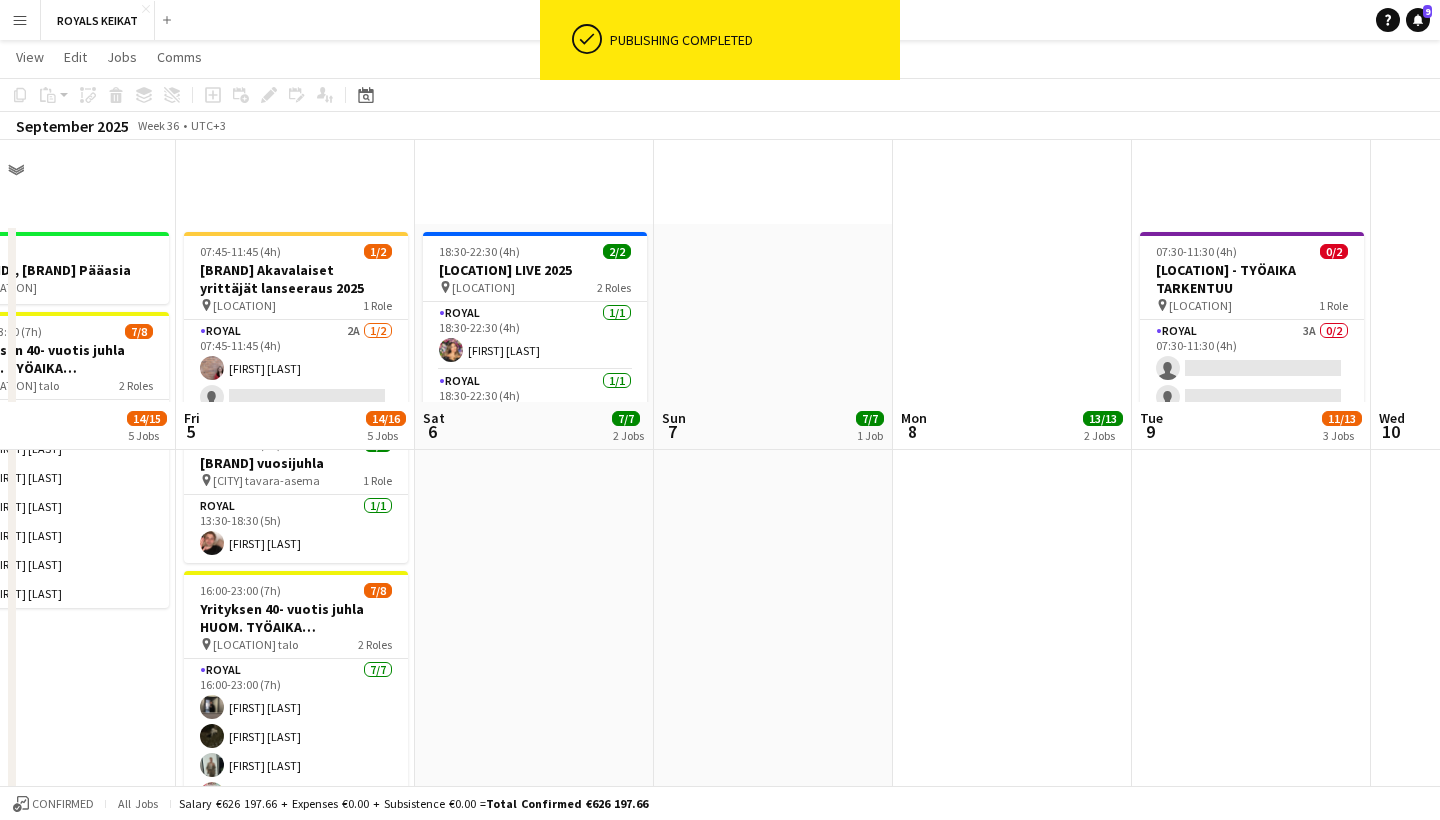 scroll, scrollTop: 0, scrollLeft: 565, axis: horizontal 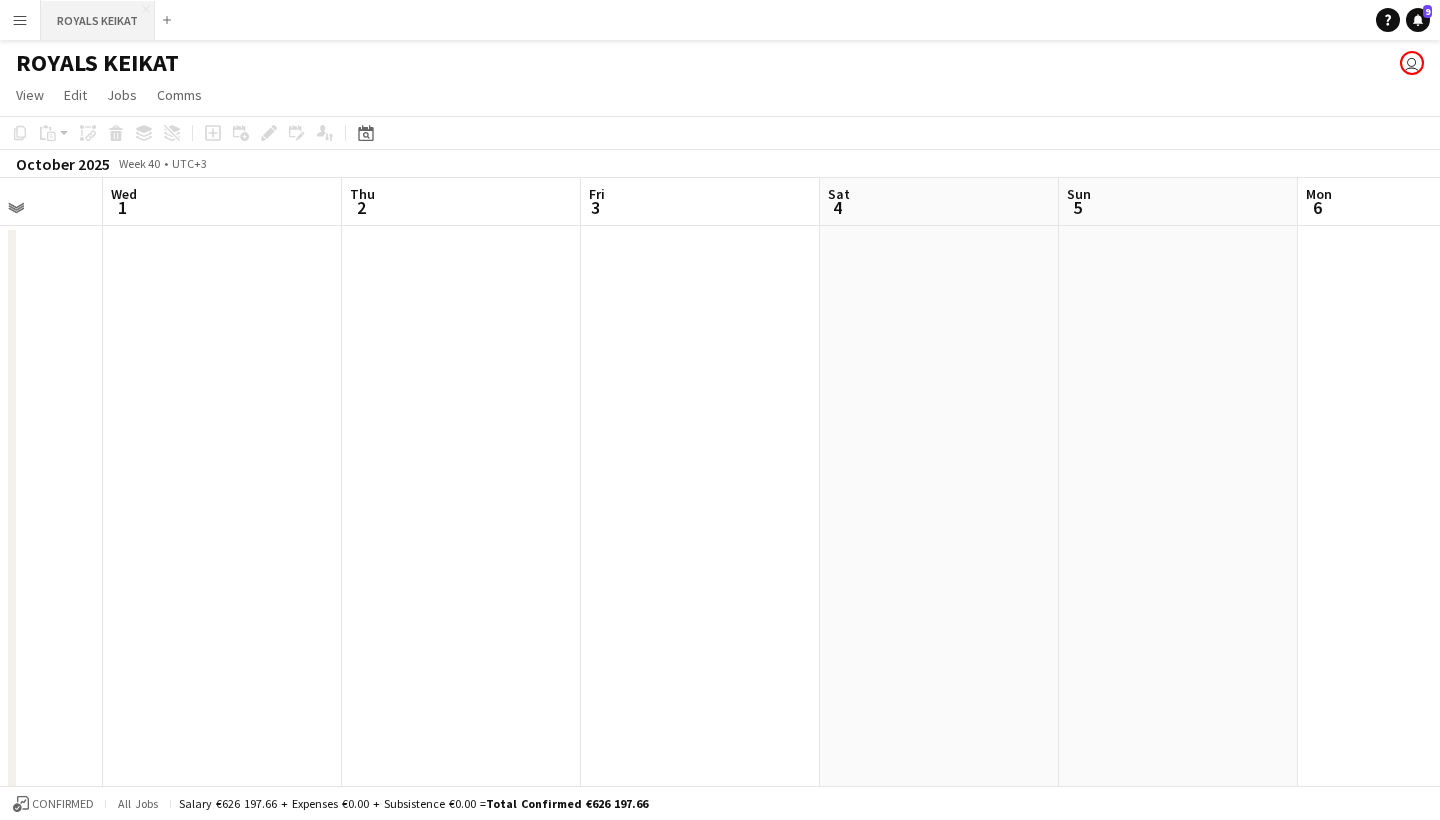click on "[BRAND] KEIKAT Close" at bounding box center [98, 20] 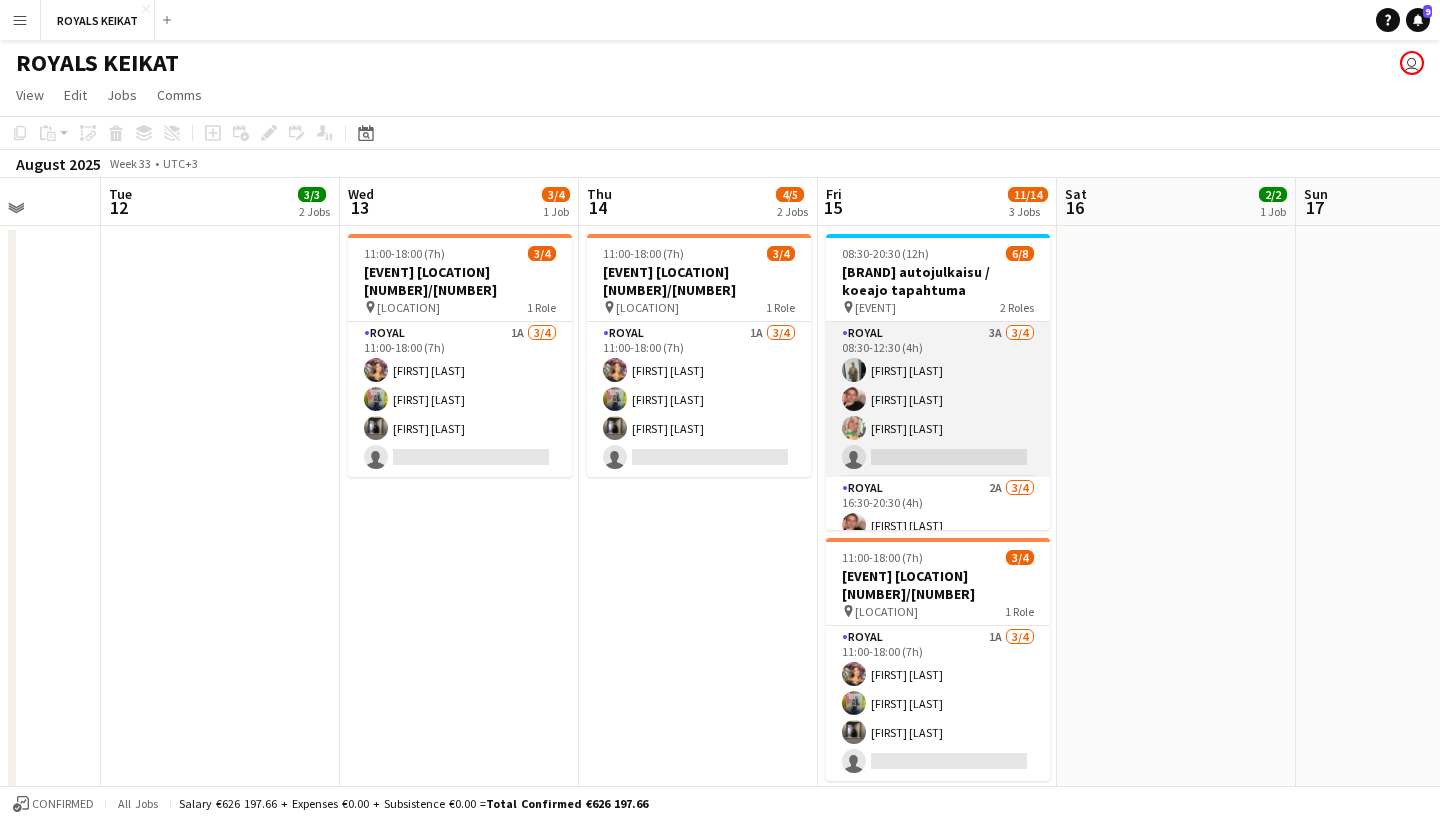 click on "[FIRST] [LAST] [FIRST] [LAST] [FIRST] [LAST]" at bounding box center (938, 399) 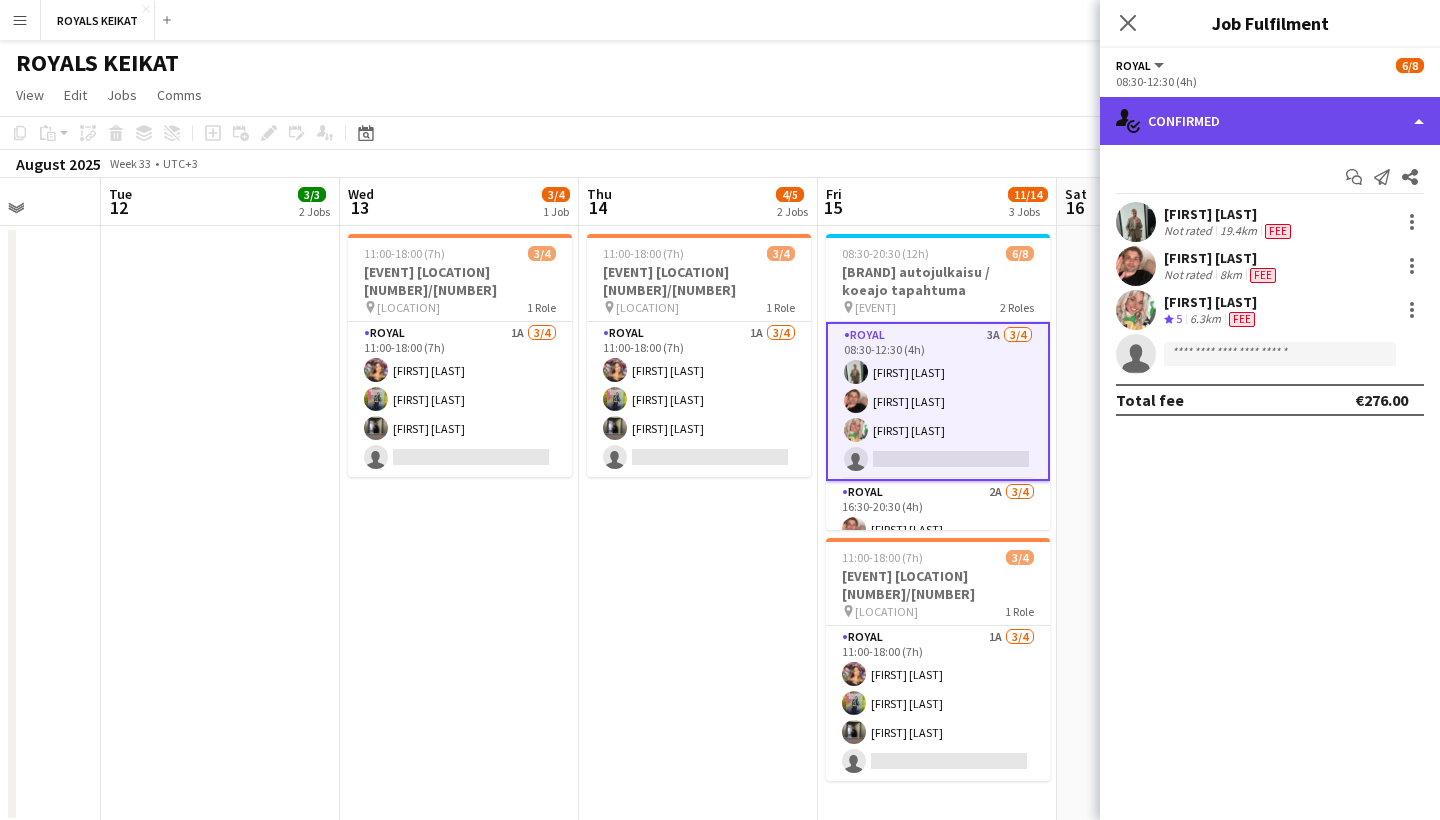 click on "single-neutral-actions-check-2
Confirmed" 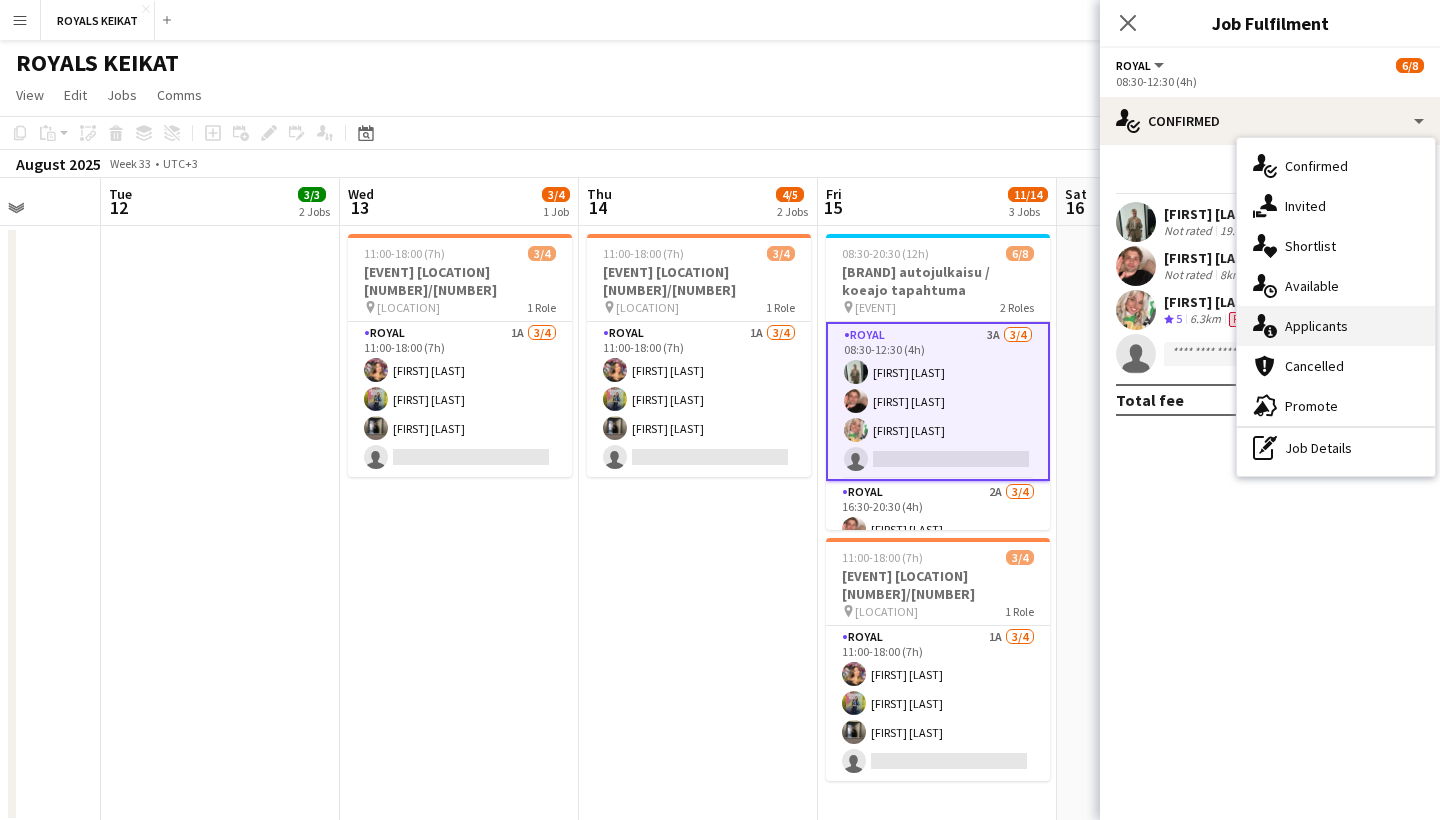 click on "single-neutral-actions-information
Applicants" at bounding box center [1336, 326] 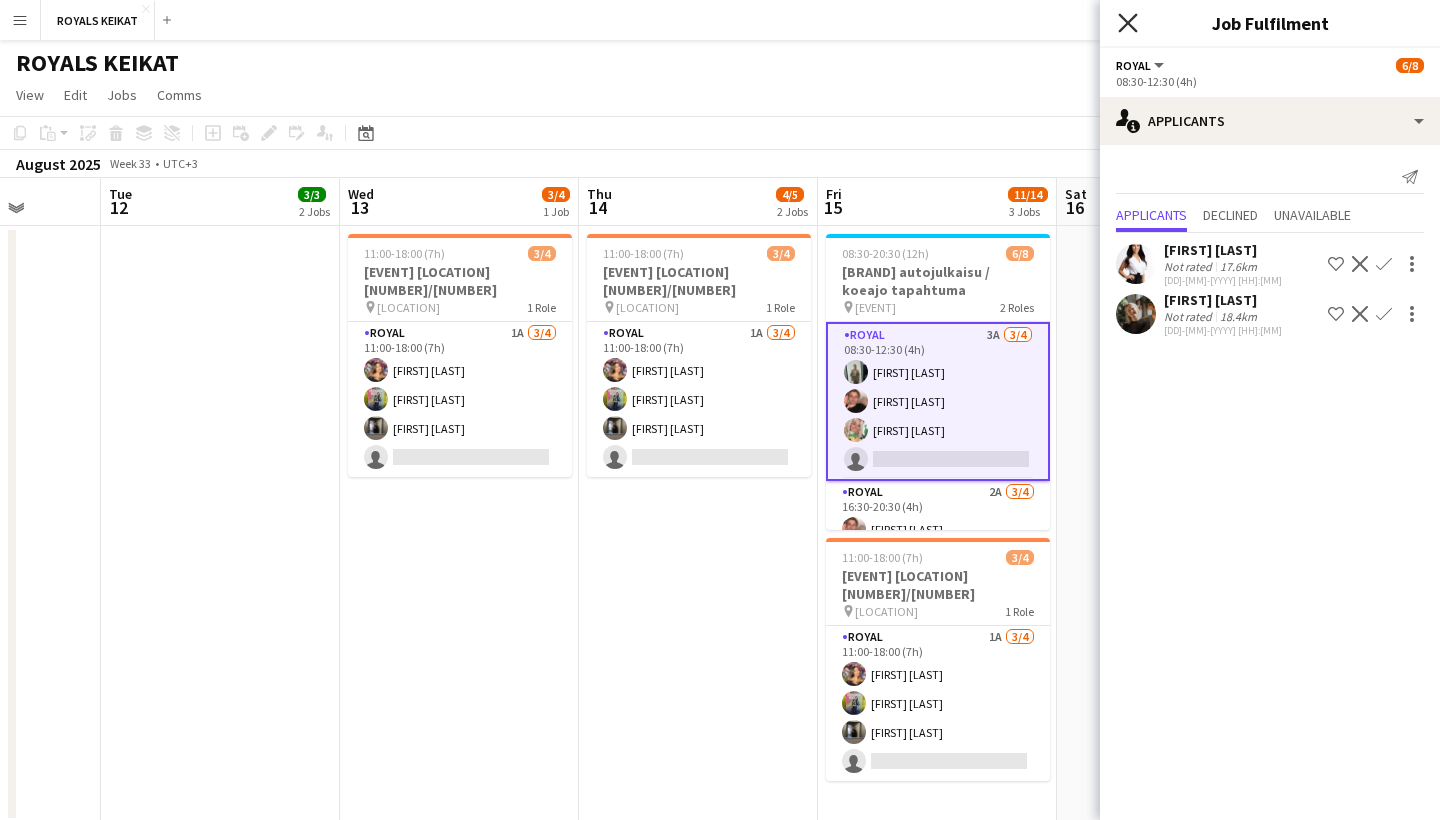 click 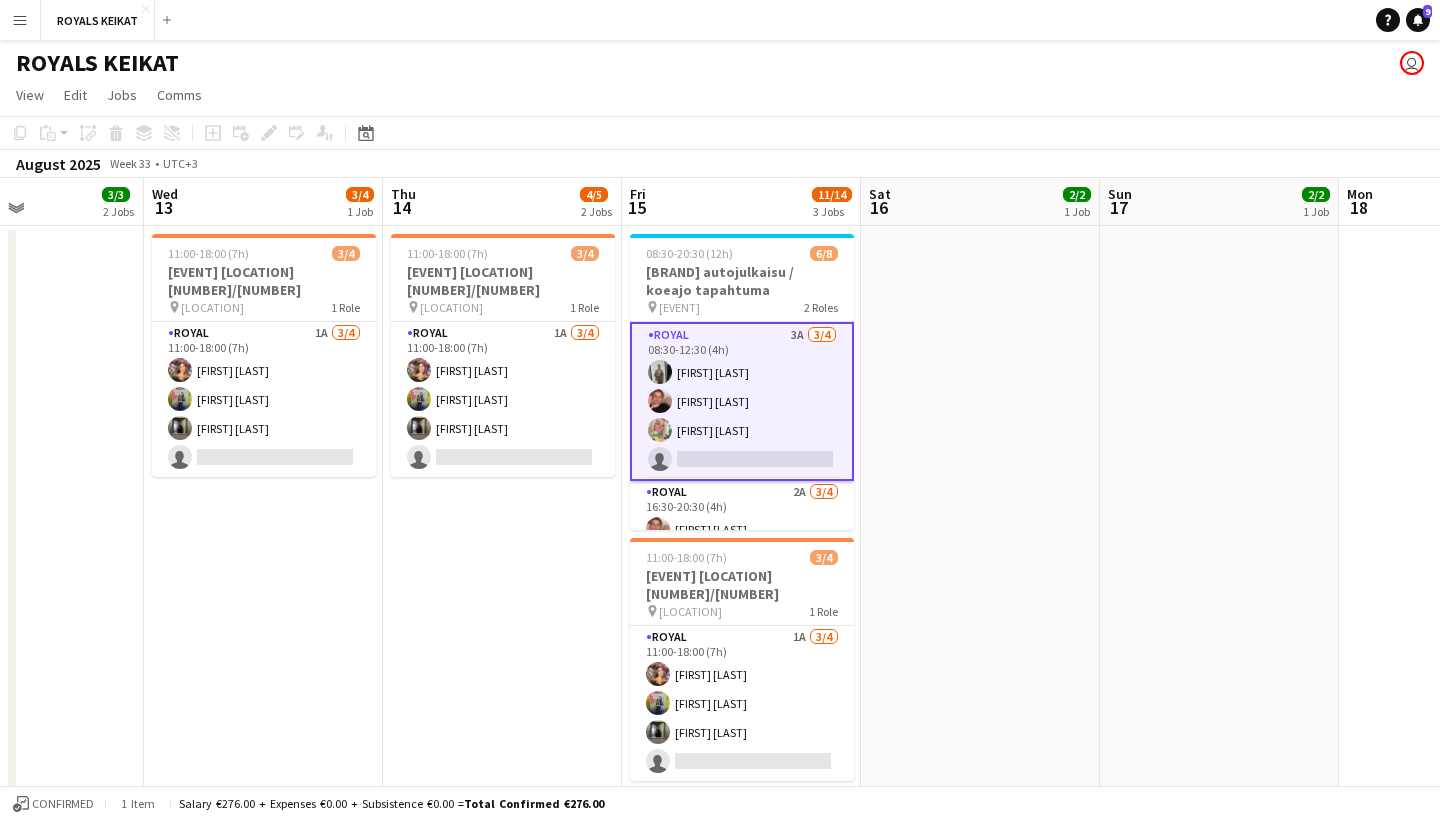 scroll, scrollTop: -1, scrollLeft: 0, axis: vertical 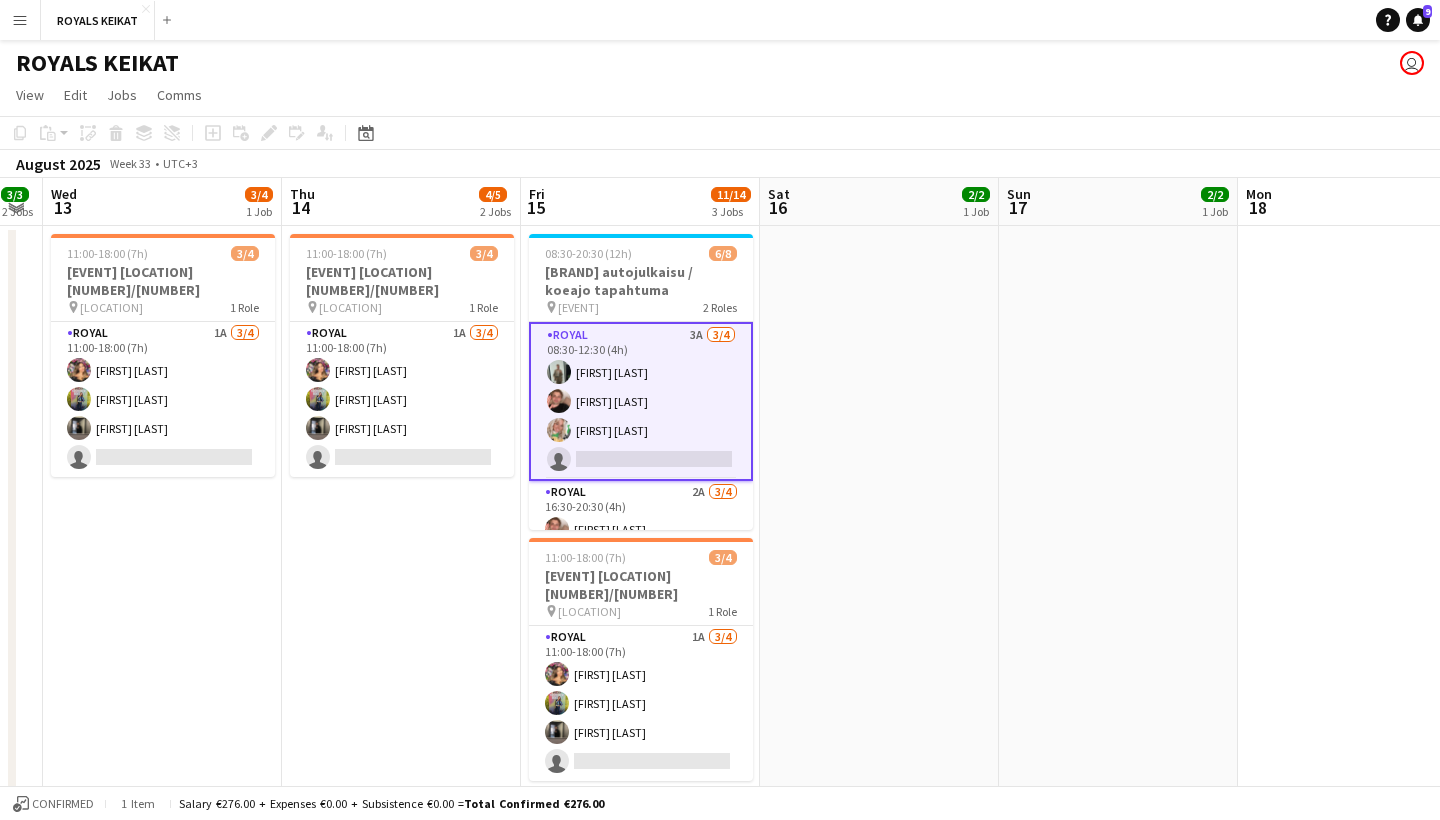 click on "Menu" at bounding box center (20, 20) 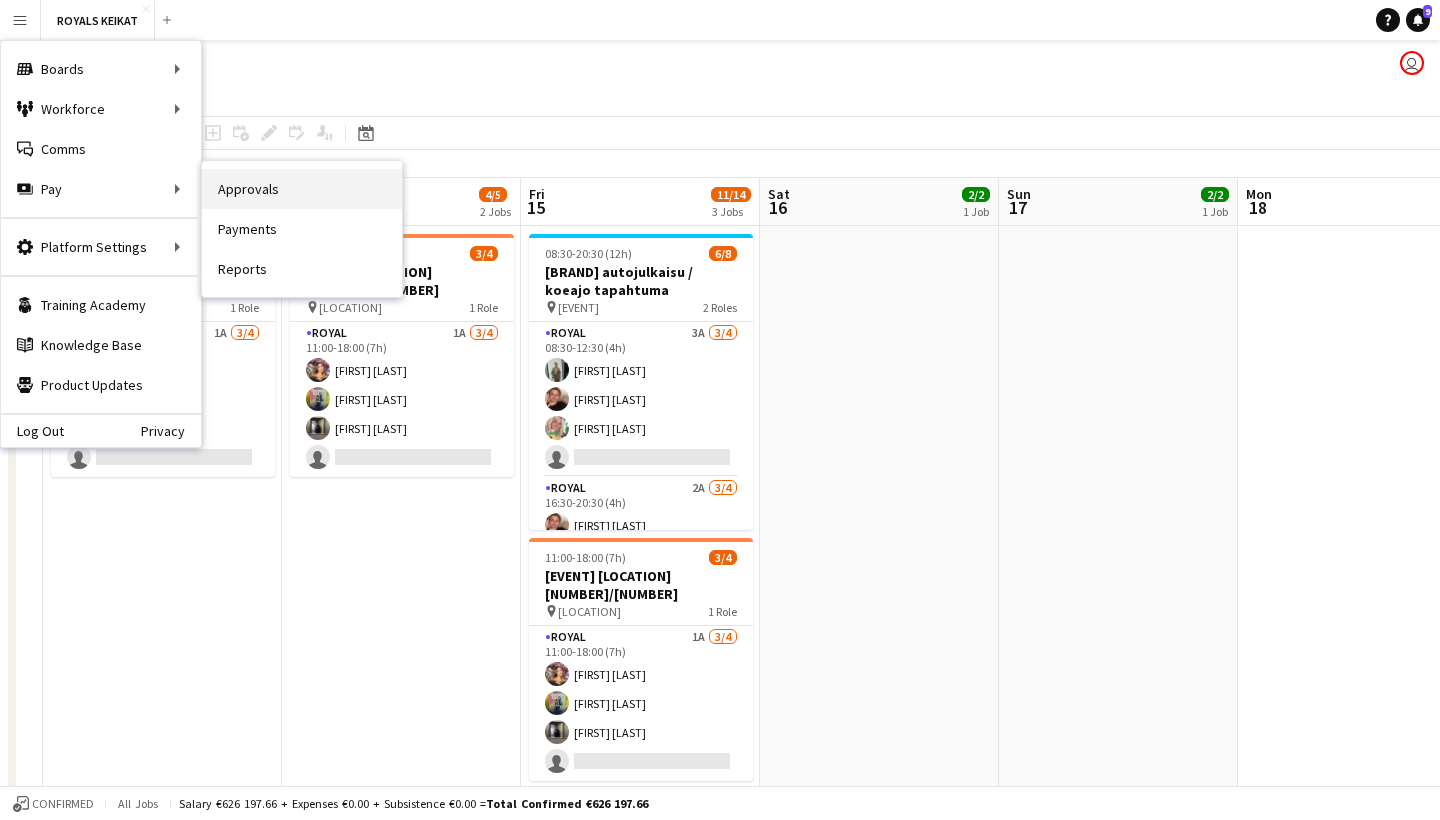 click on "Approvals" at bounding box center (302, 189) 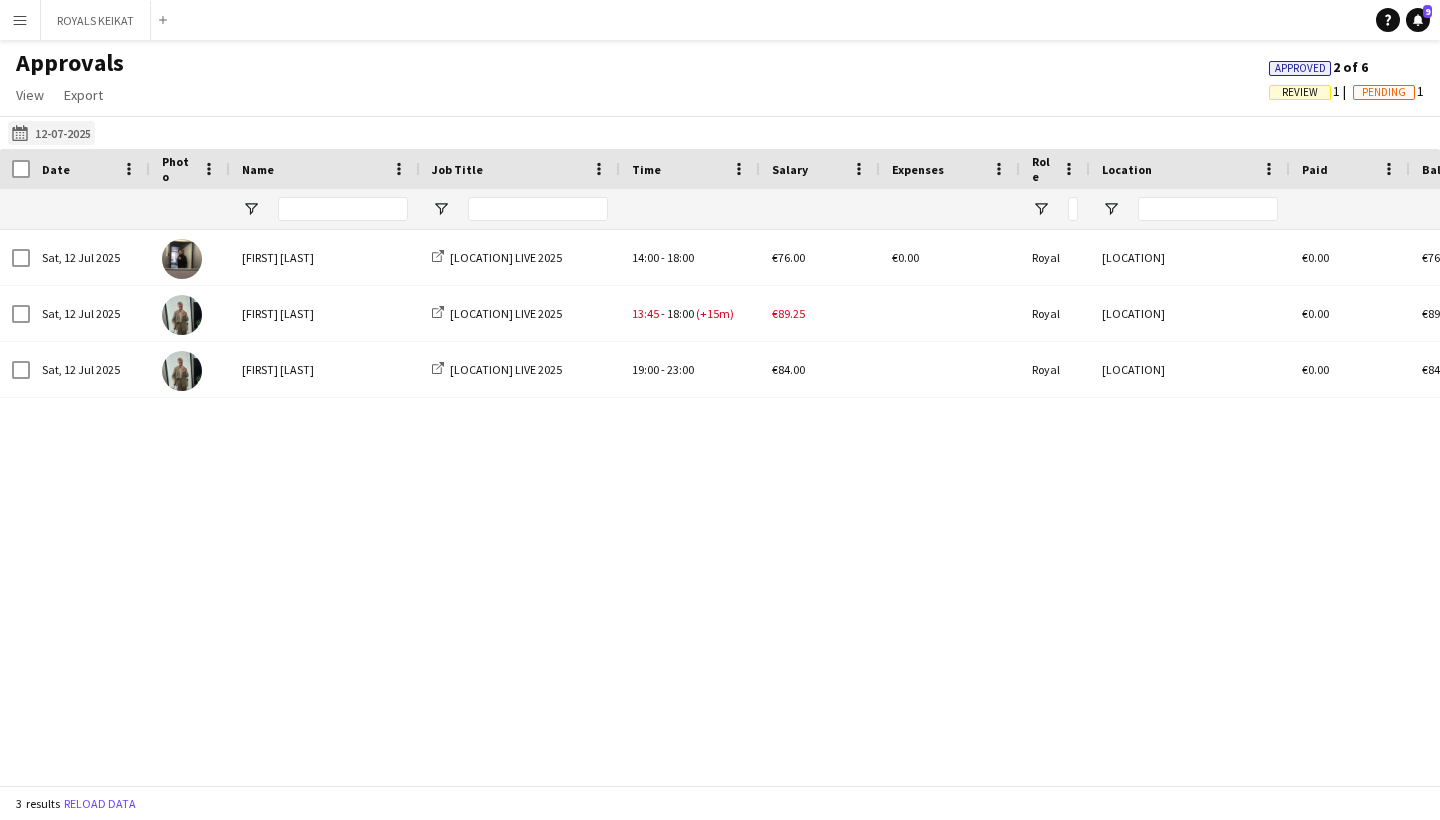 click on "[DD]-[MM]-[YYYY]
[DD]-[MM]-[YYYY]" 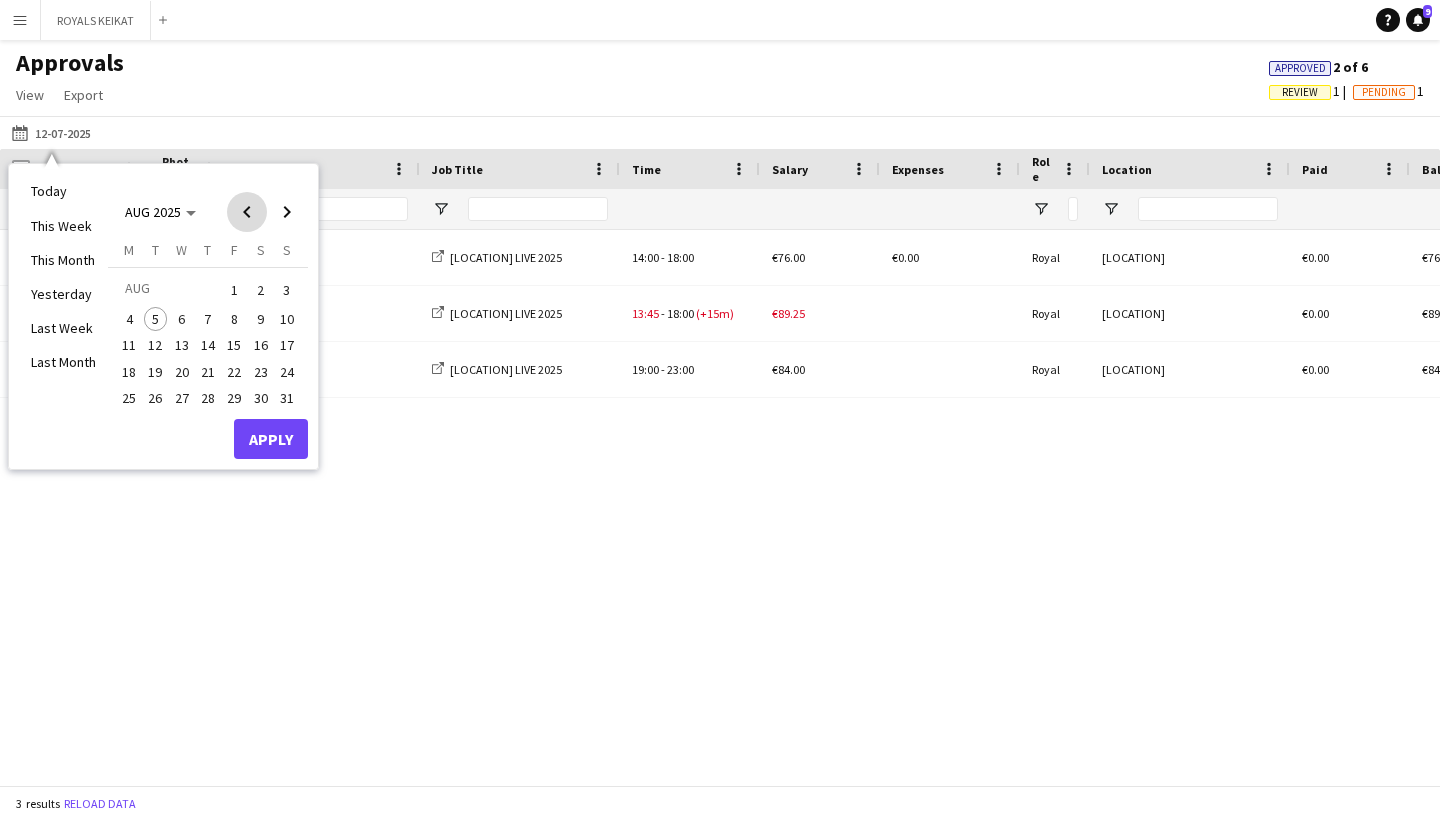 click at bounding box center [247, 212] 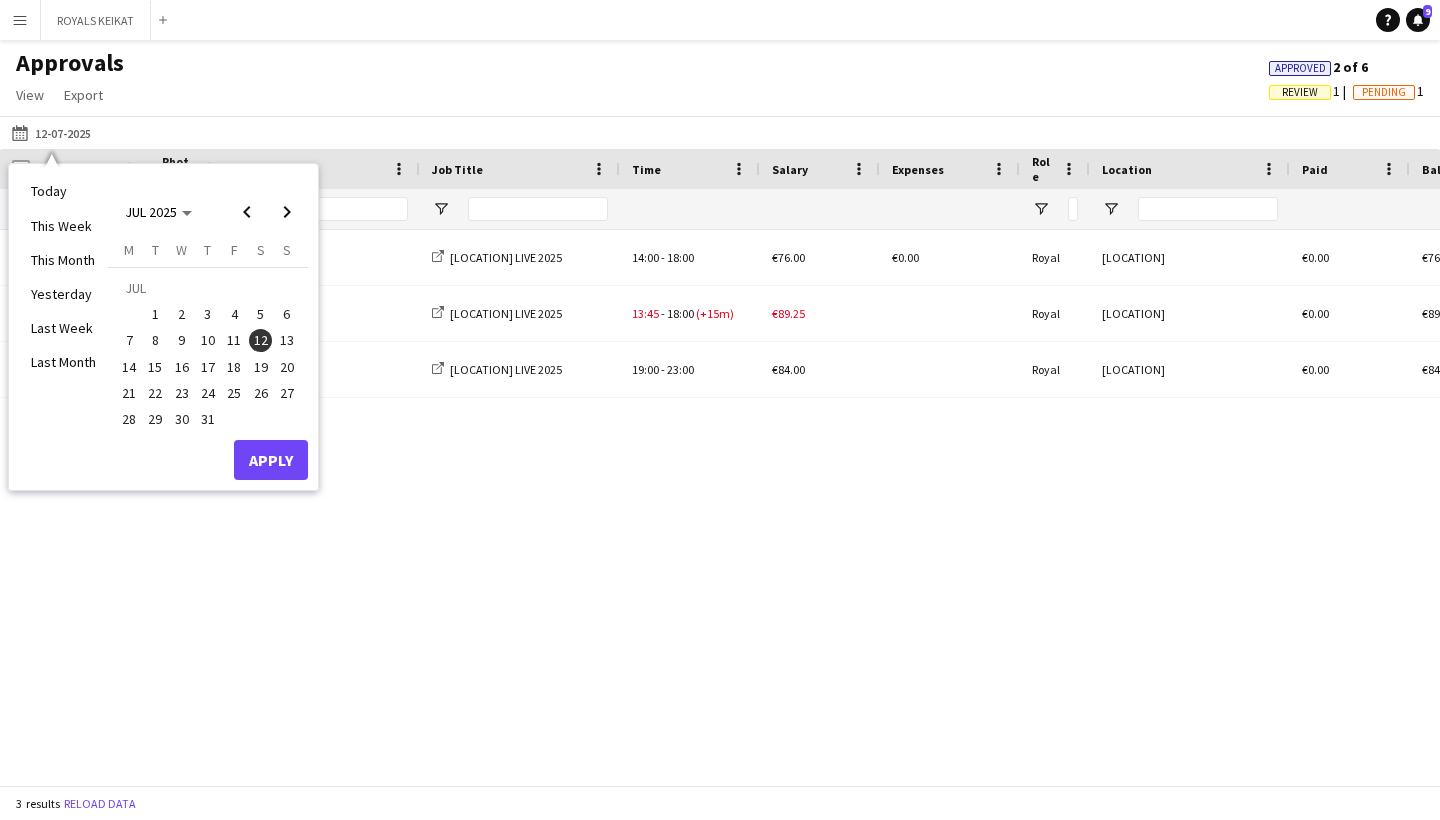 click on "24" at bounding box center (208, 393) 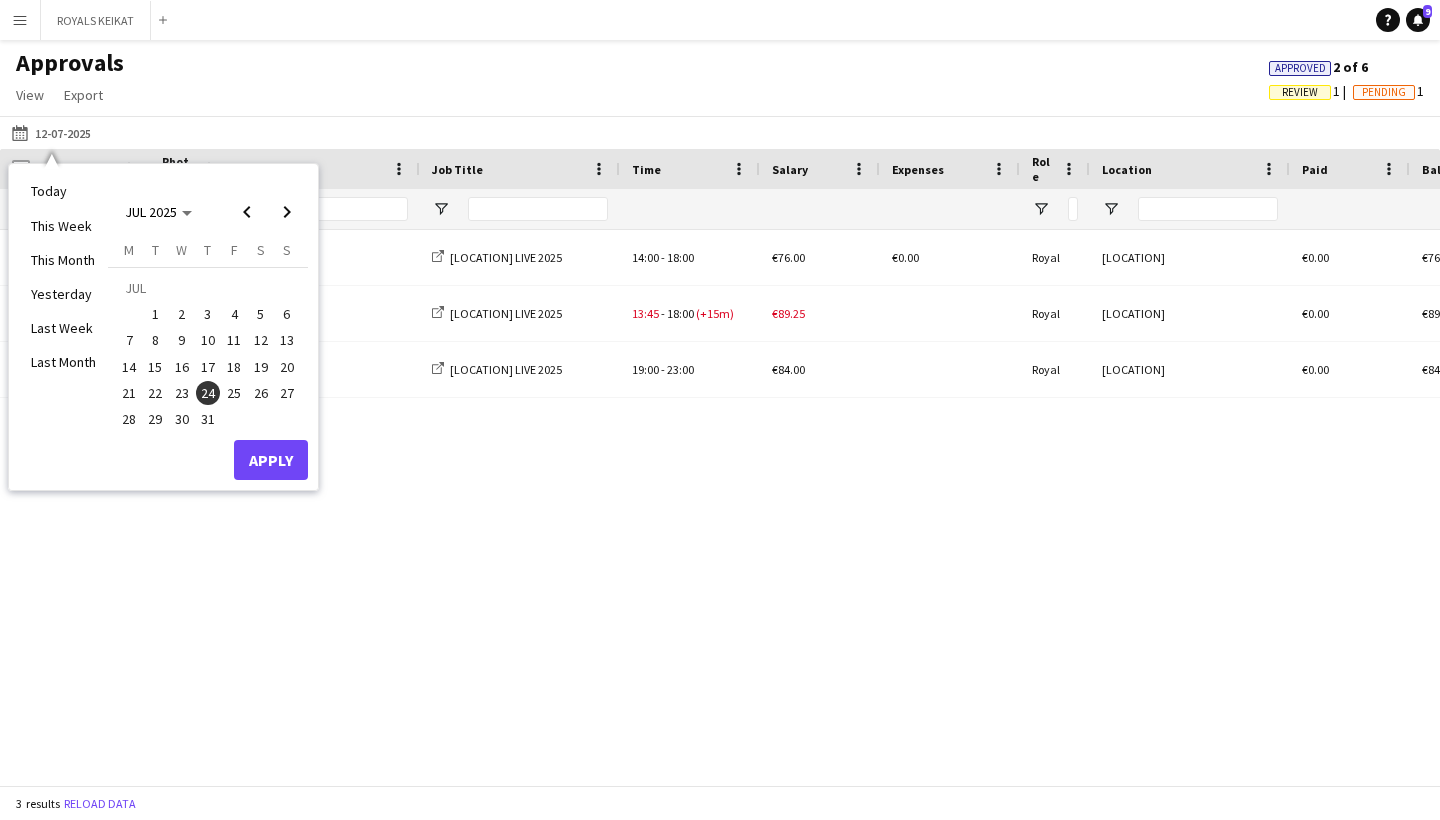 click on "Apply" at bounding box center [271, 460] 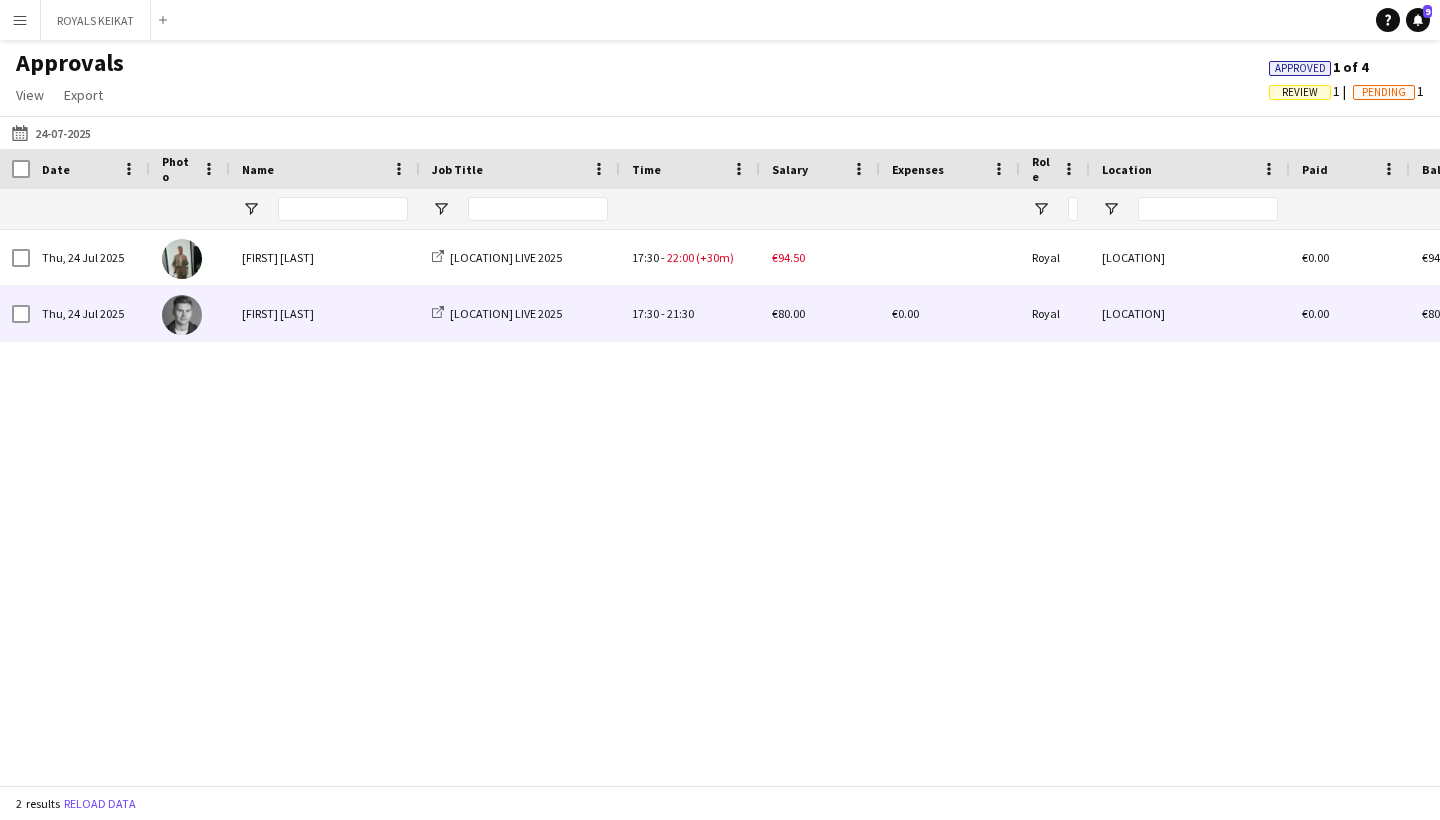 click on "[FIRST] [LAST]" at bounding box center (325, 313) 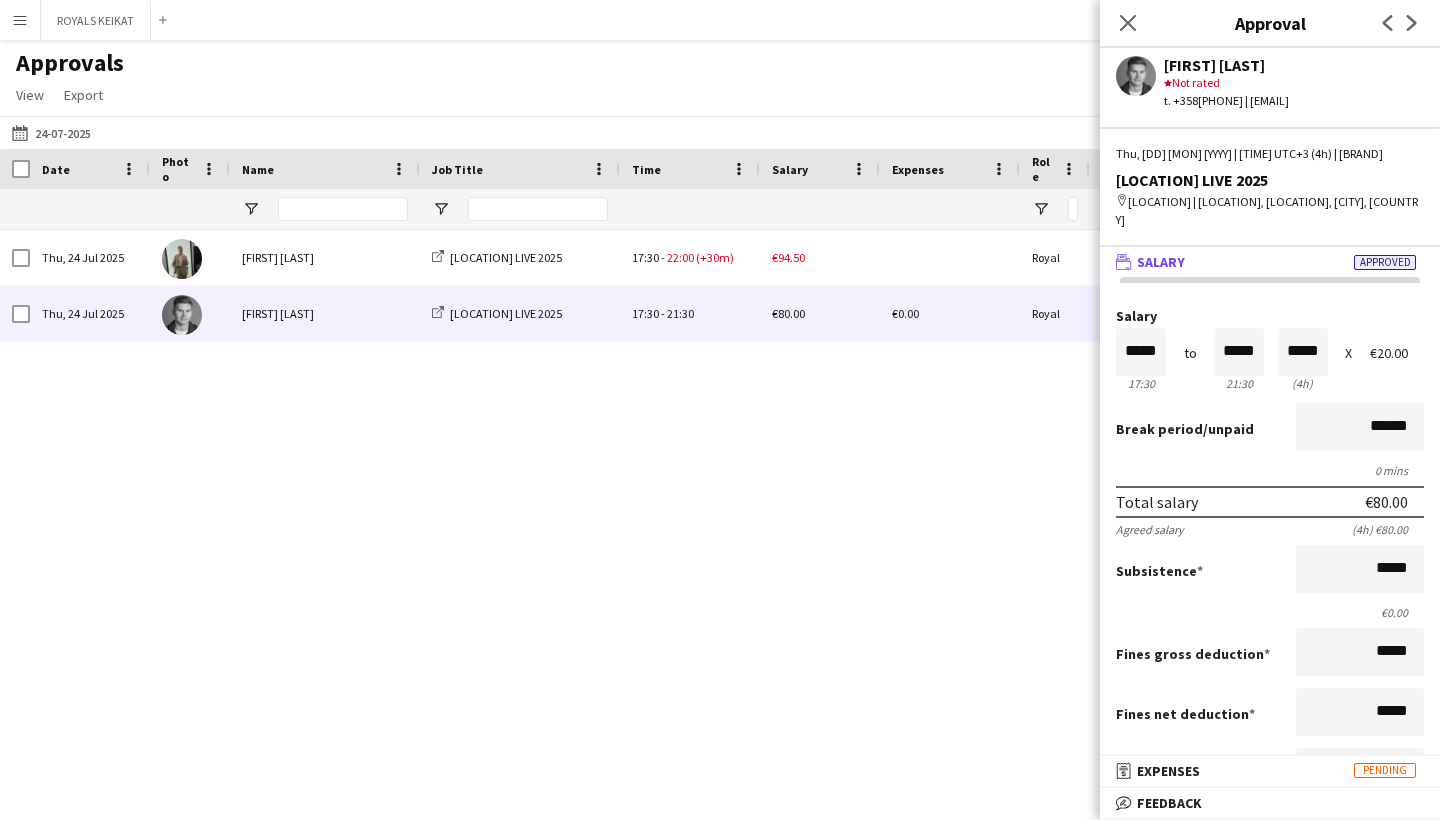 scroll, scrollTop: 0, scrollLeft: 0, axis: both 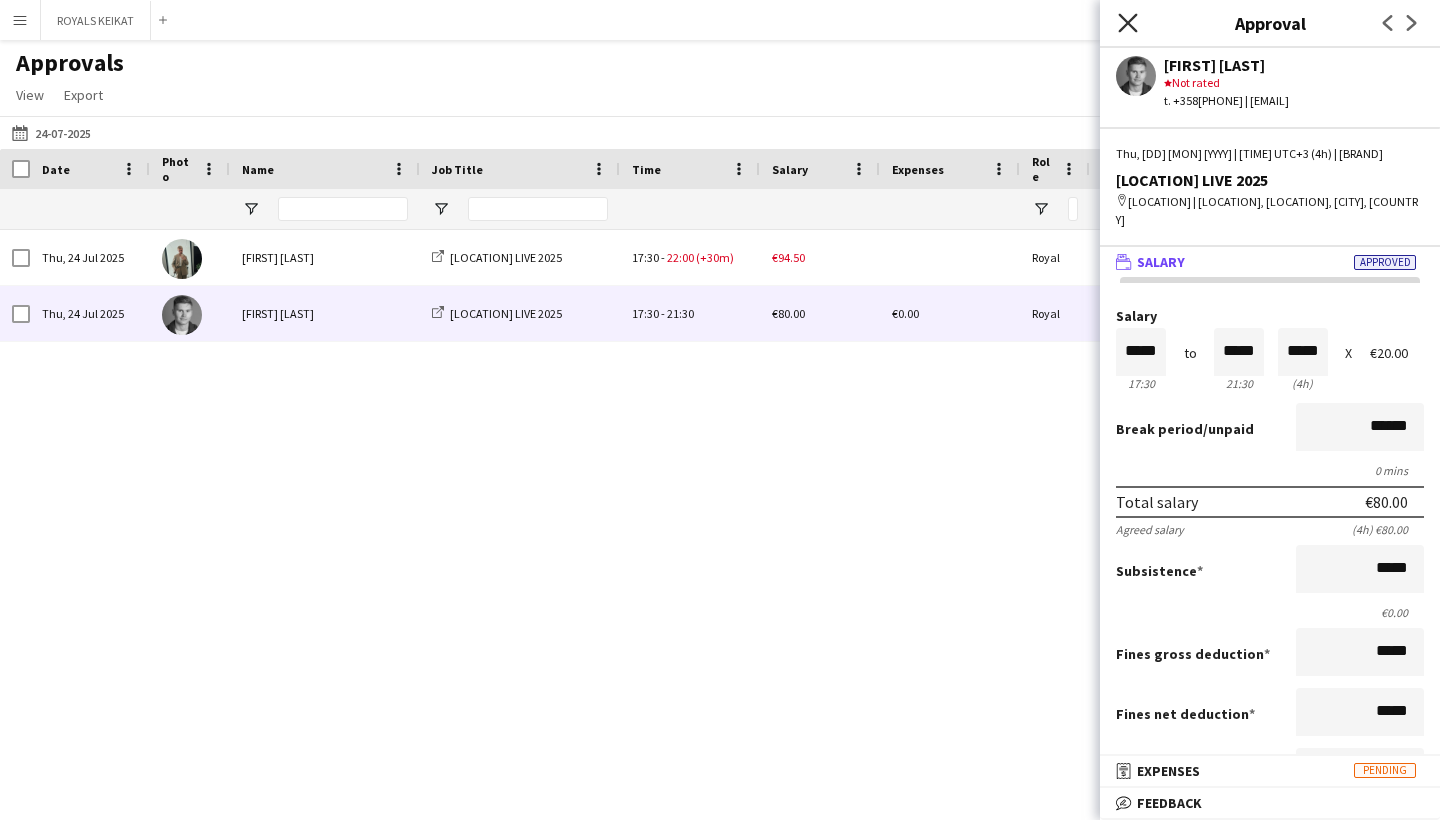 click on "Close pop-in" 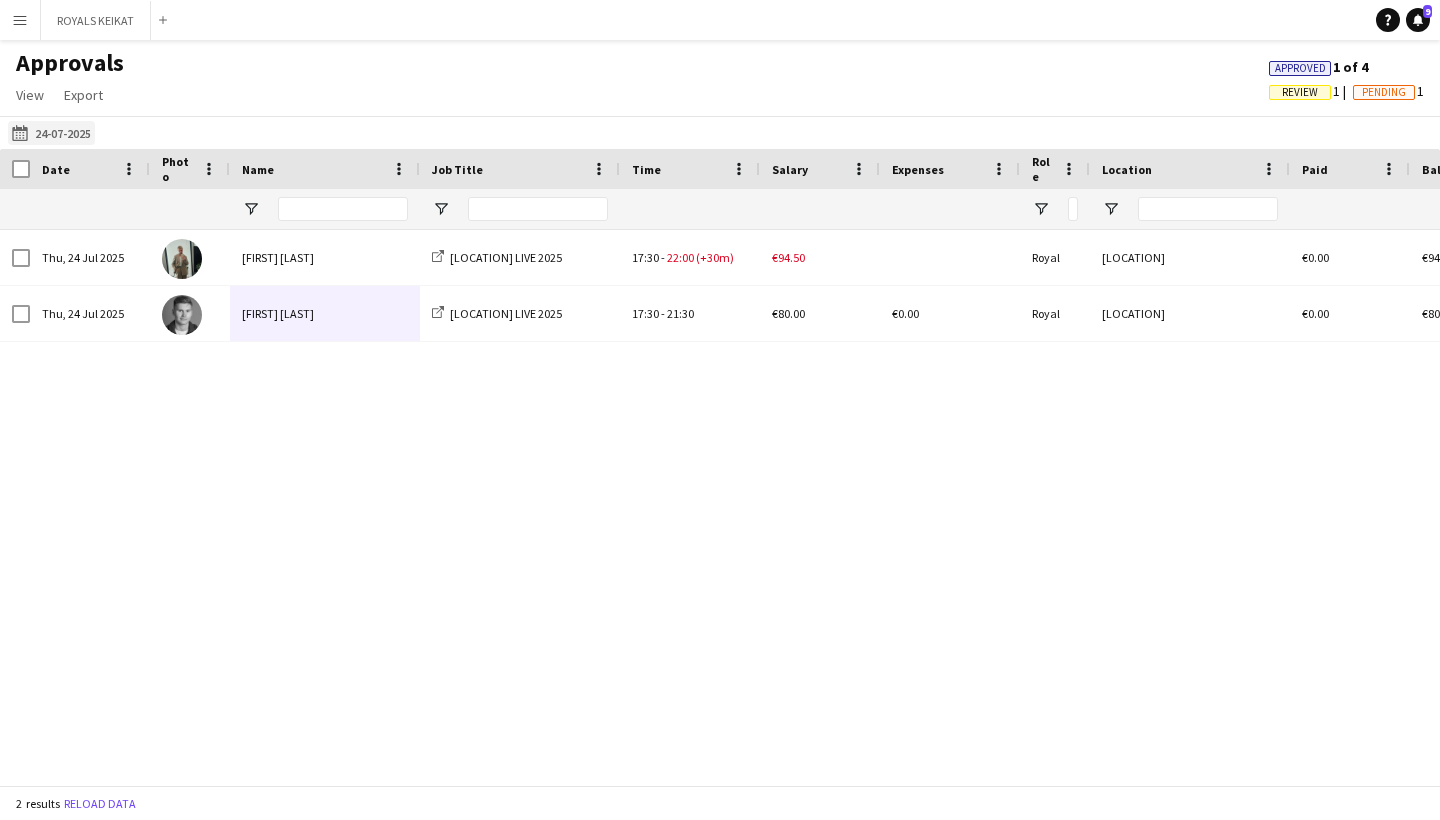 click on "[DD]-[MM]-[YYYY]
[DD]-[MM]-[YYYY]" 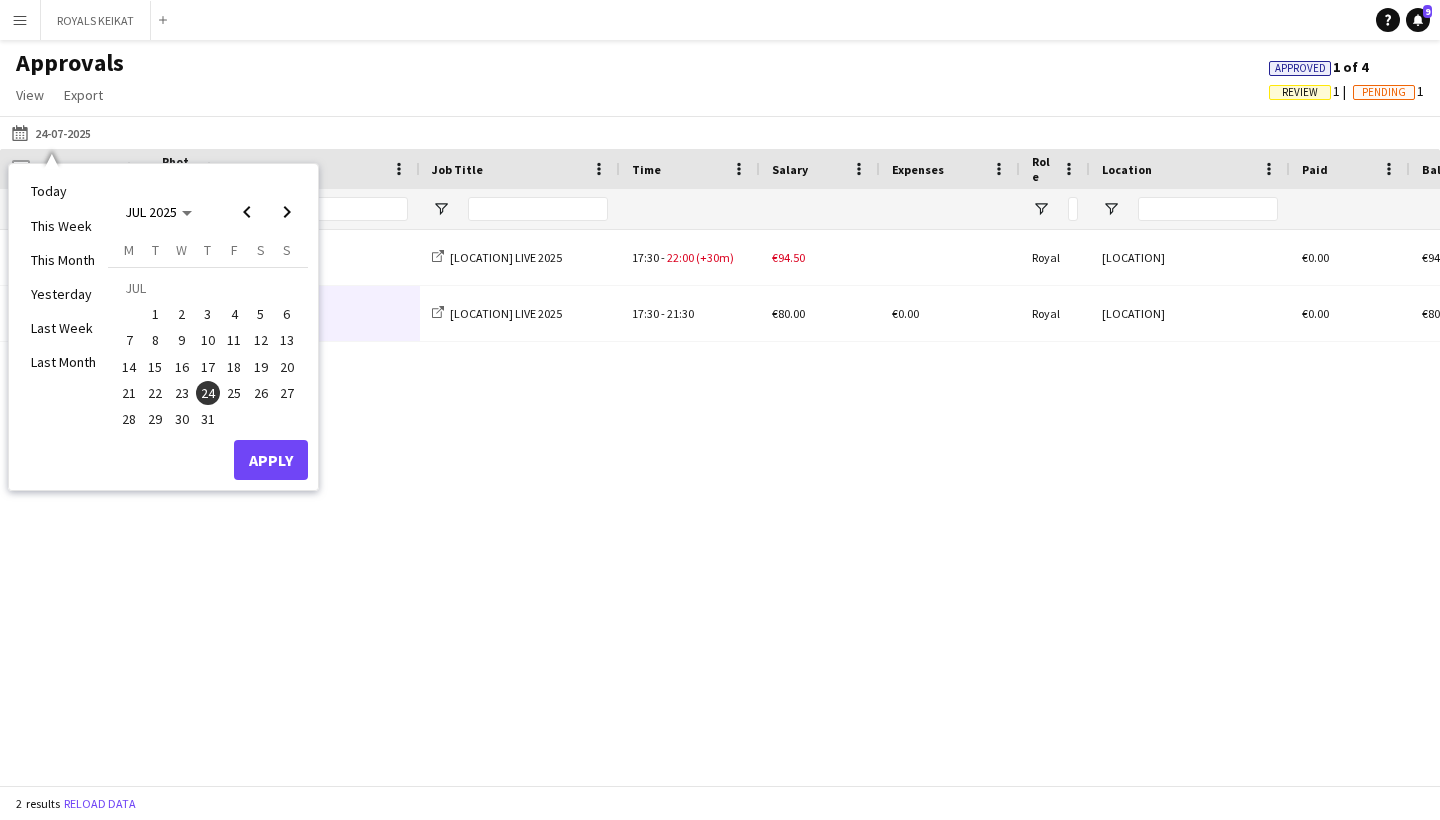 click on "5" at bounding box center [261, 314] 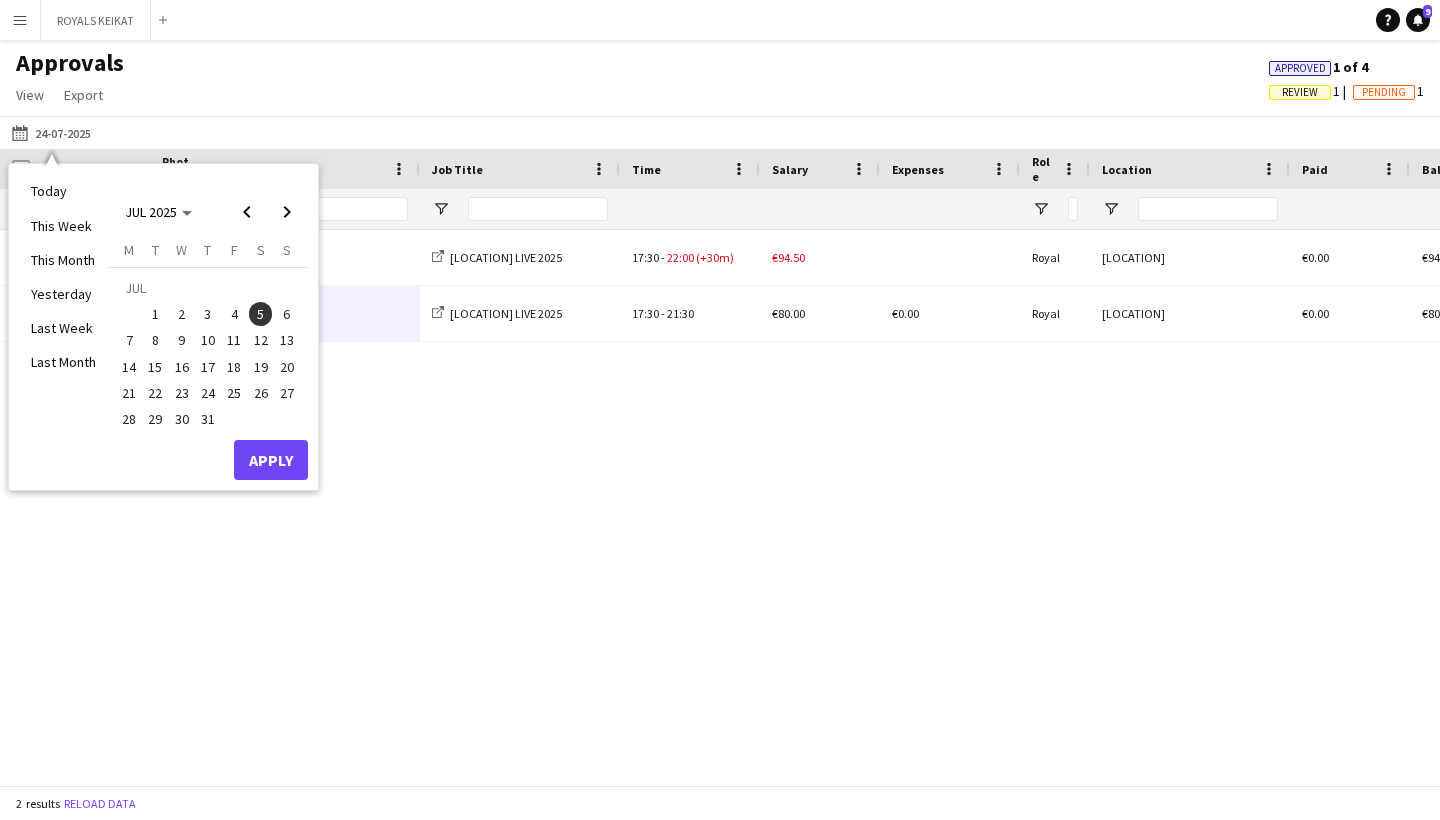 click on "Apply" at bounding box center (271, 460) 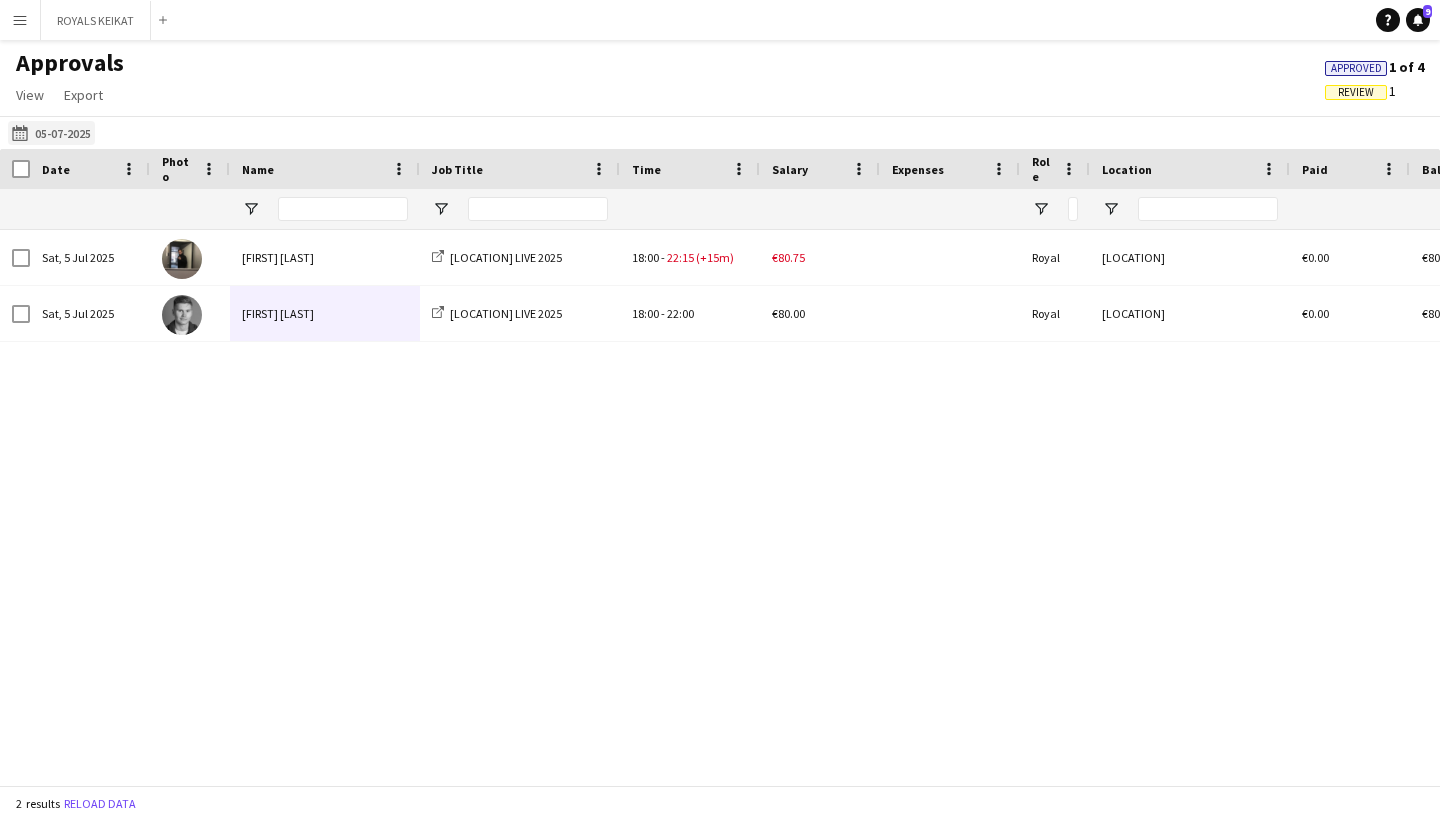 click on "[DD]-[MM]-[YYYY]
[DD]-[MM]-[YYYY]" 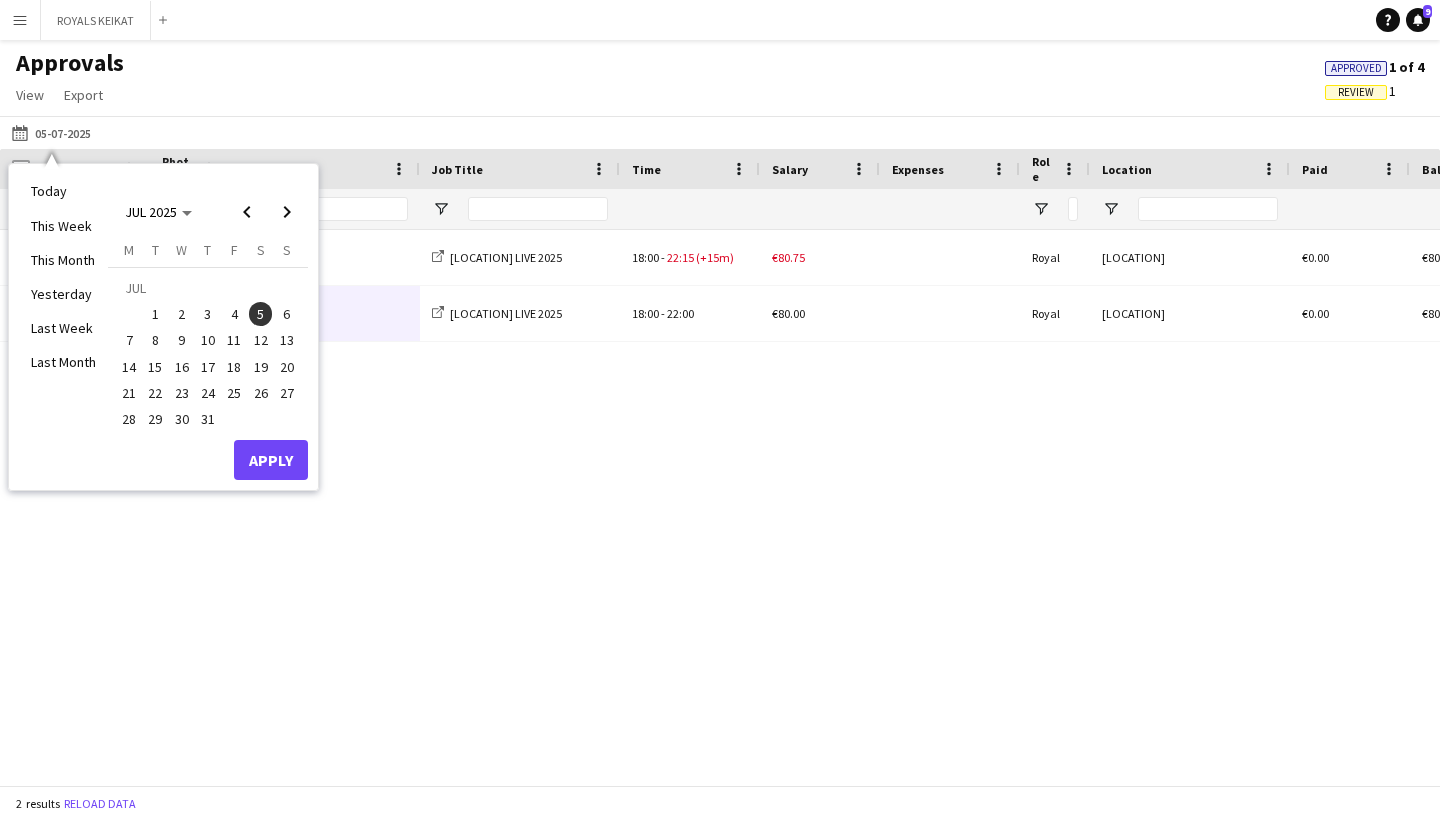 click on "18" at bounding box center (234, 367) 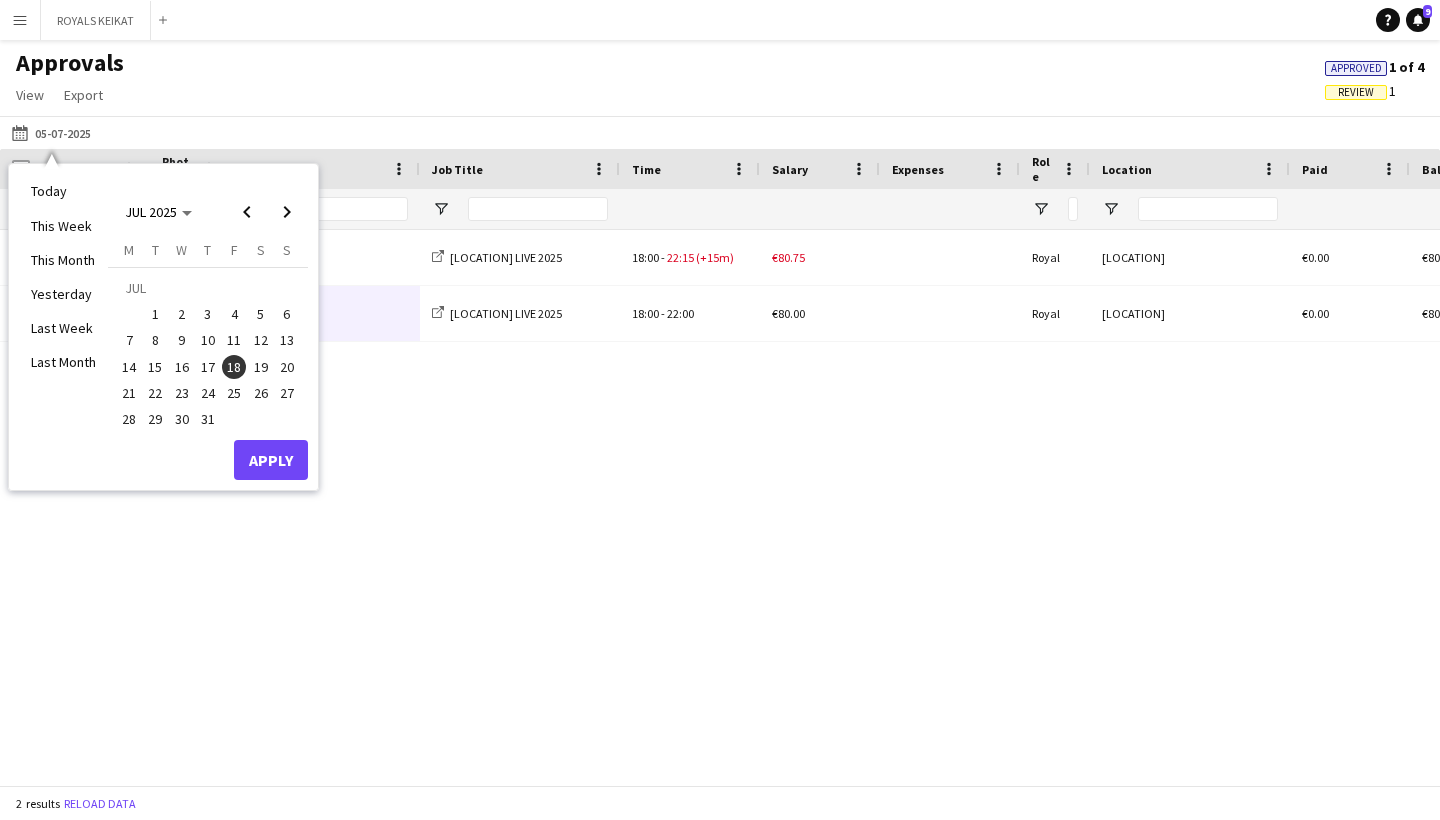 click on "Apply" at bounding box center [271, 460] 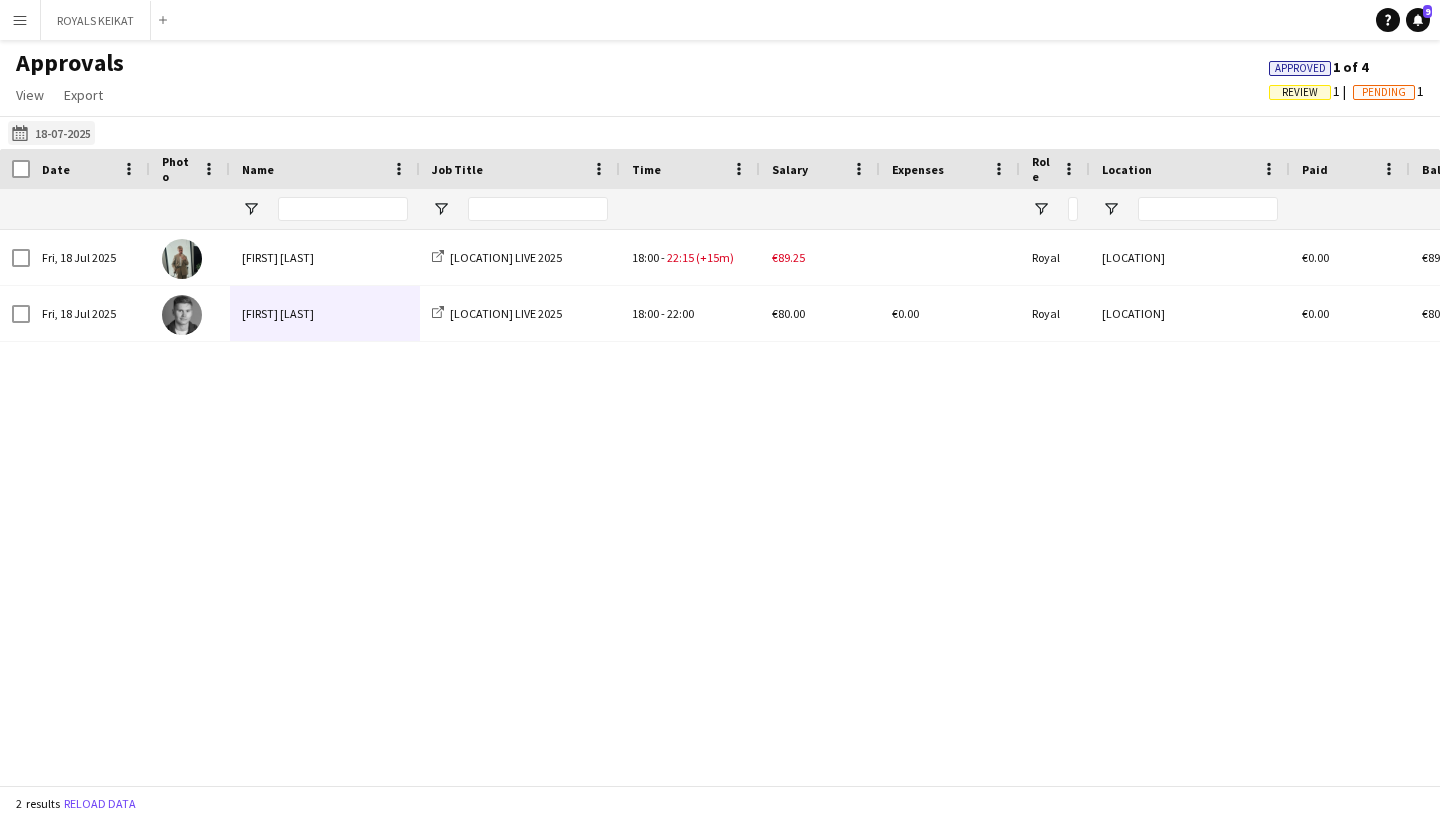 click on "[DD]-[MM]-[YYYY]
[DD]-[MM]-[YYYY]" 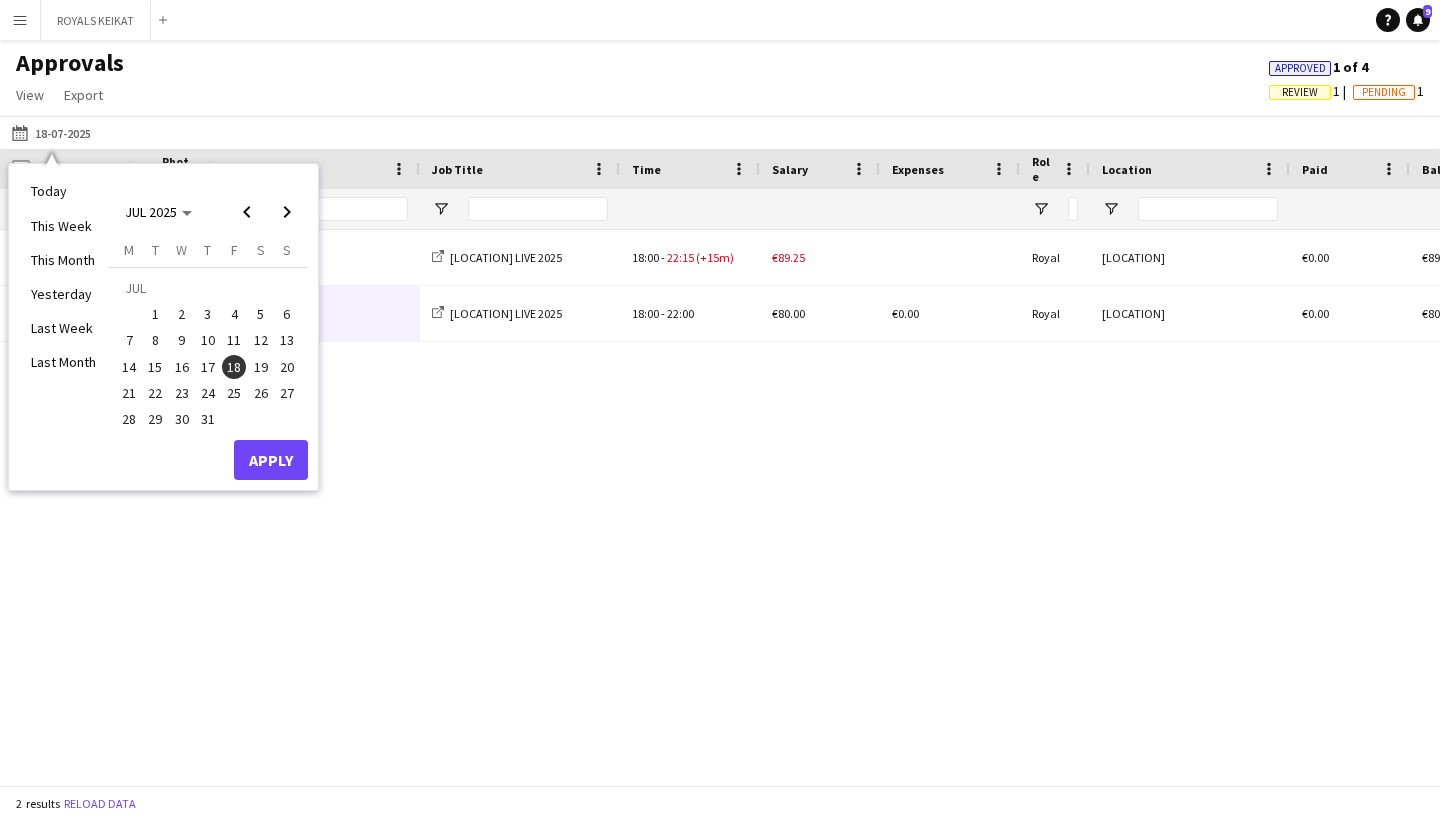 click on "24" at bounding box center (208, 393) 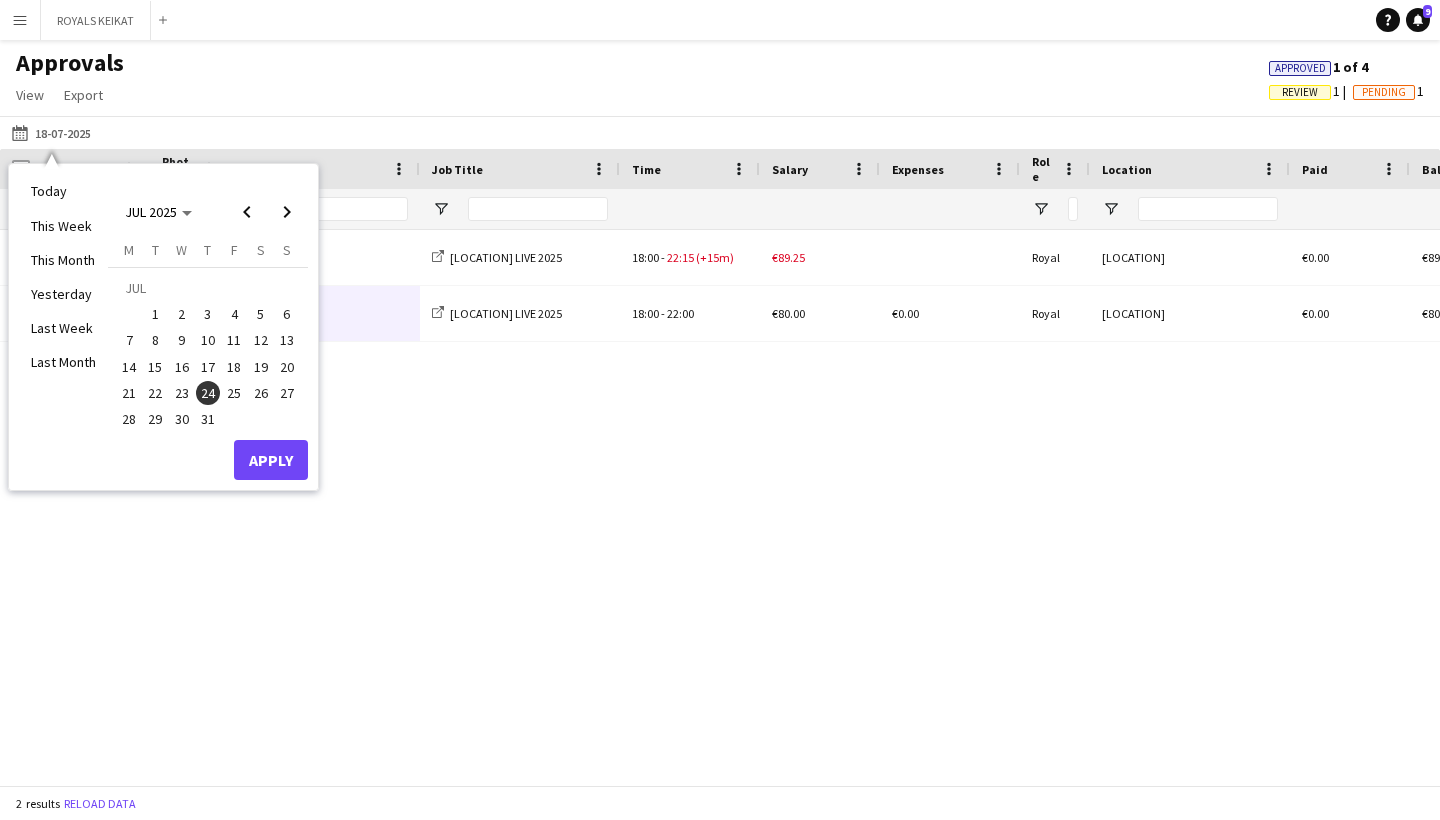 click on "Apply" at bounding box center (271, 460) 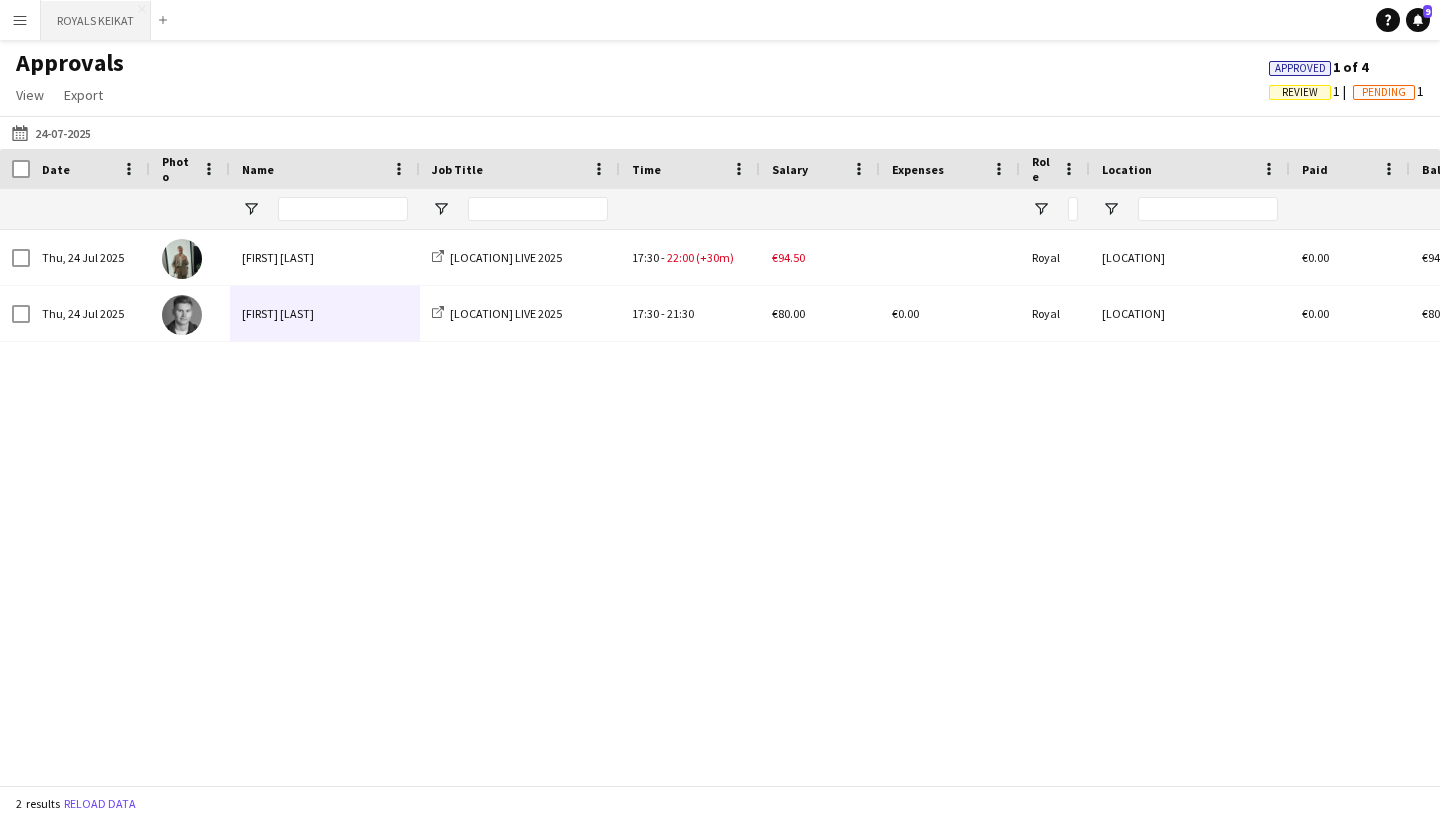 click on "[BRAND] KEIKAT Close" at bounding box center (96, 20) 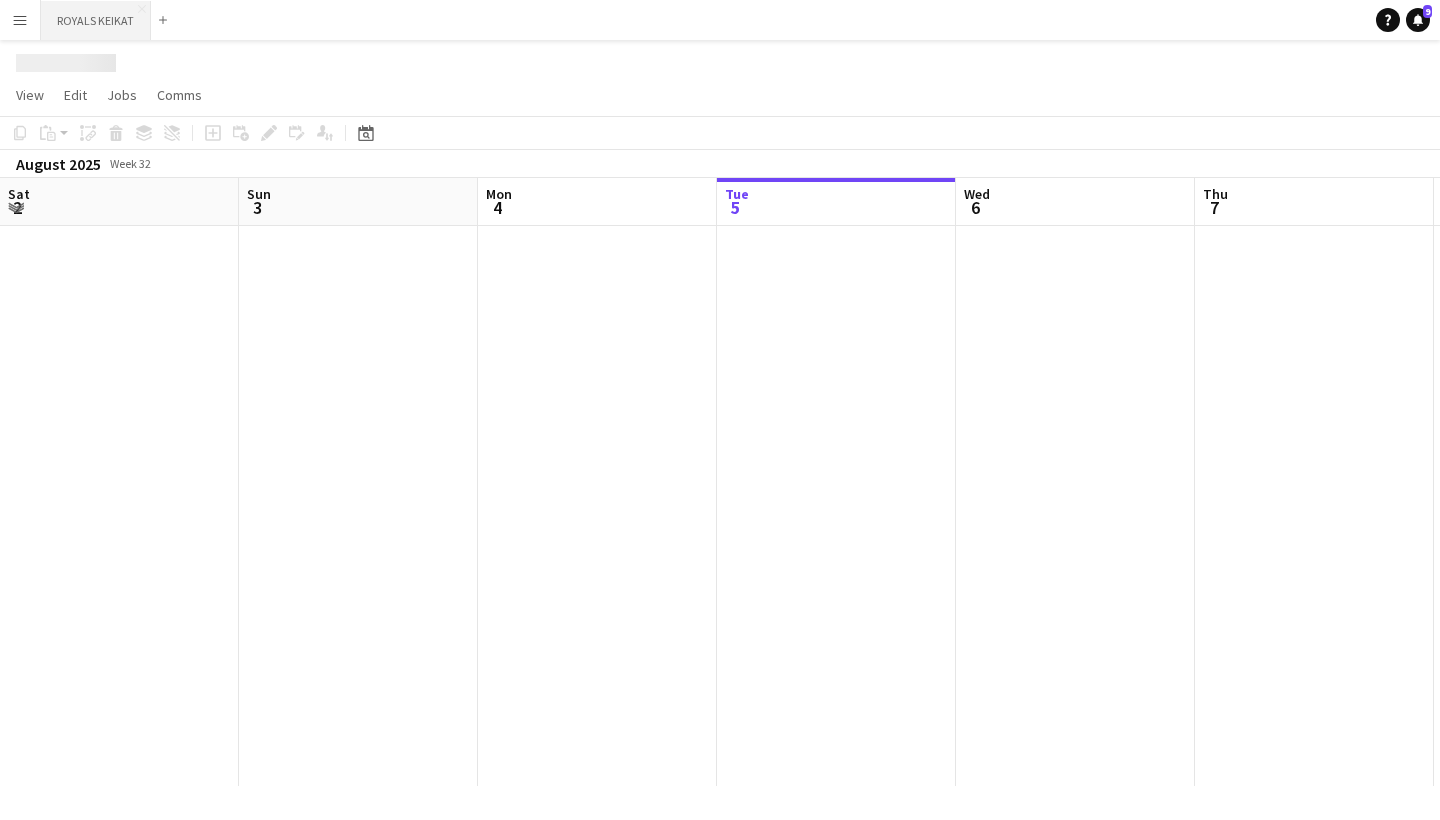 scroll, scrollTop: 0, scrollLeft: 478, axis: horizontal 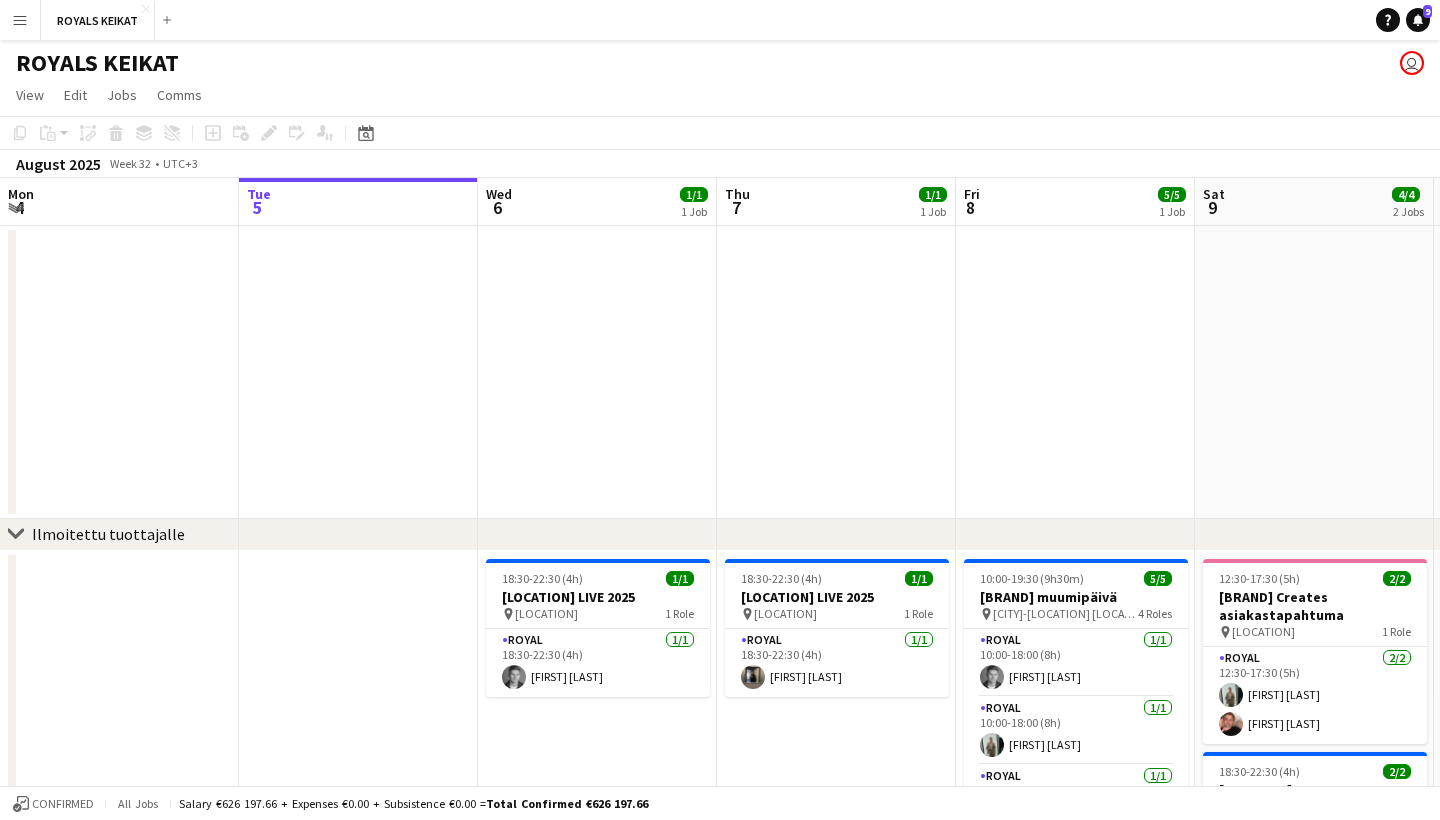 click on "Menu" at bounding box center (20, 20) 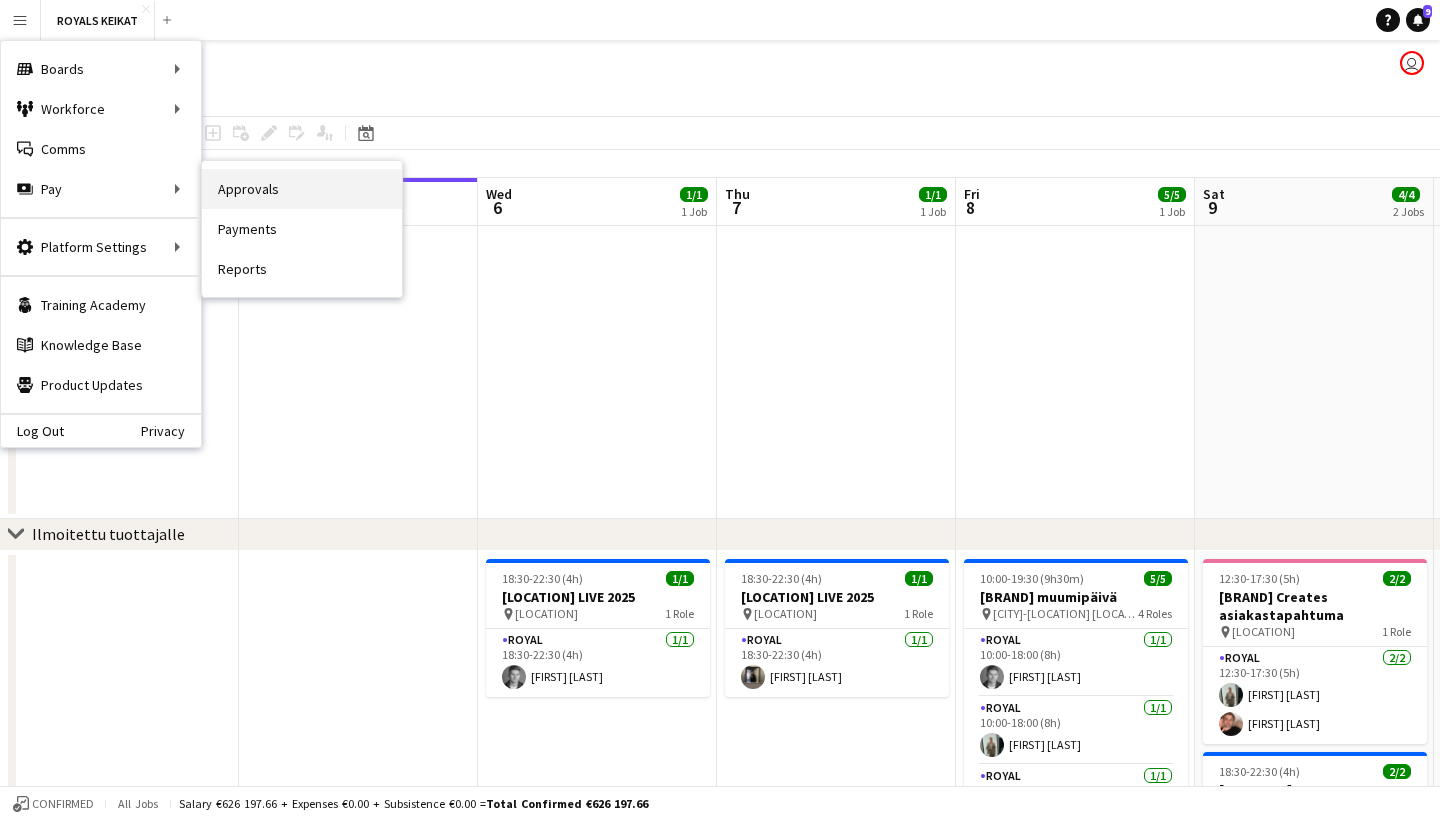 click on "Approvals" at bounding box center [302, 189] 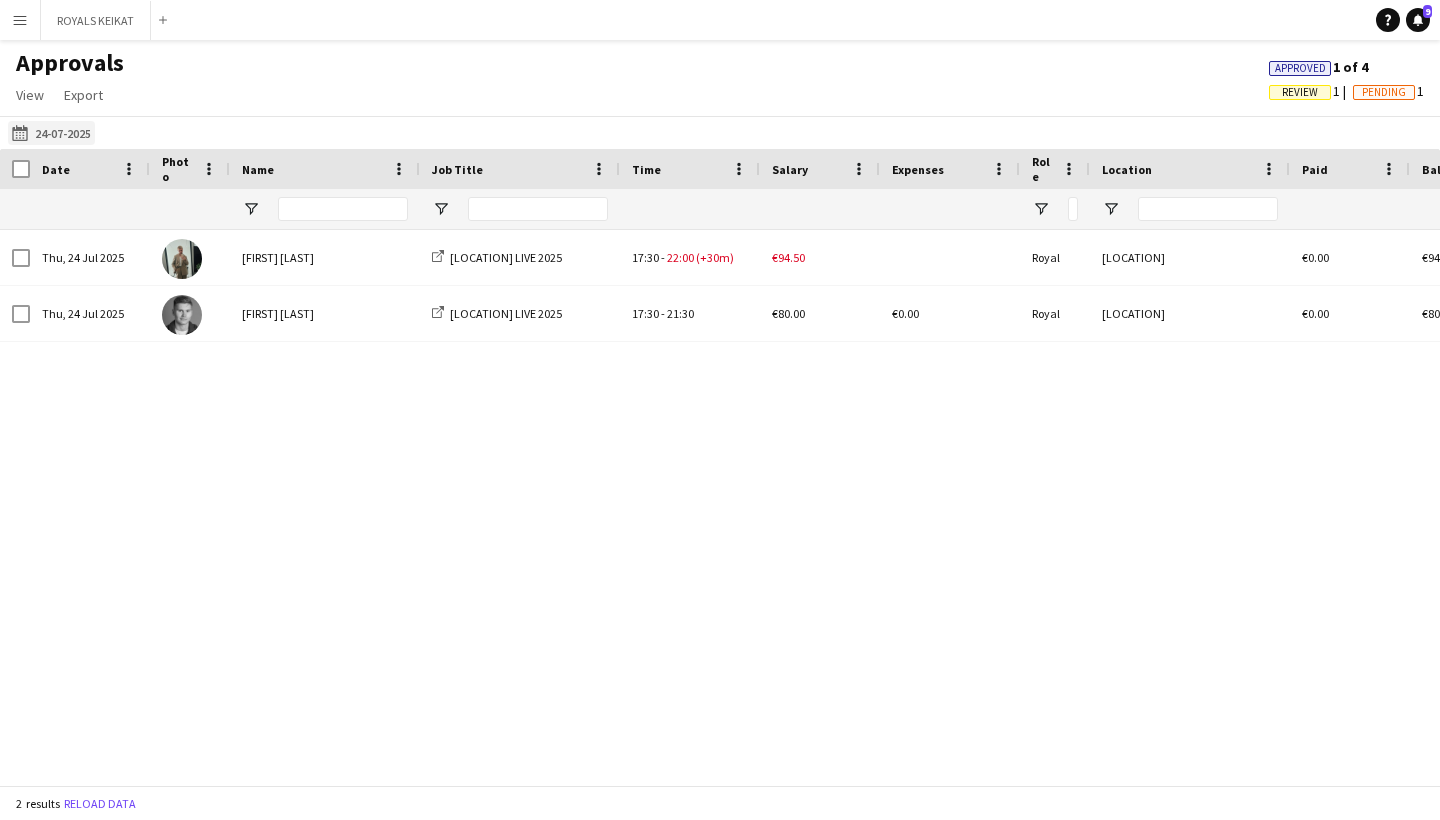 click on "[DD]-[MM]-[YYYY]
[DD]-[MM]-[YYYY]" 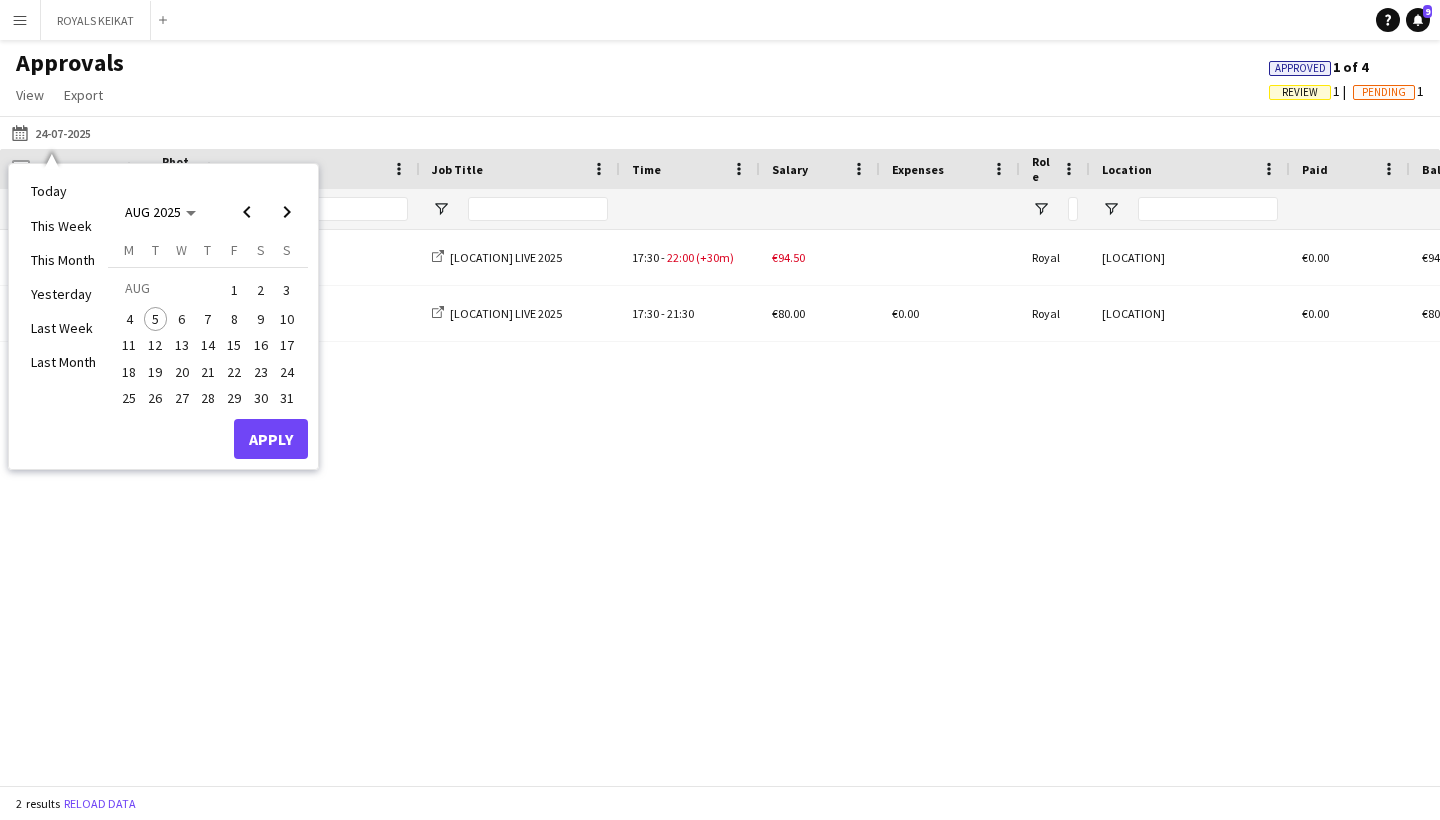 click on "5" at bounding box center [156, 319] 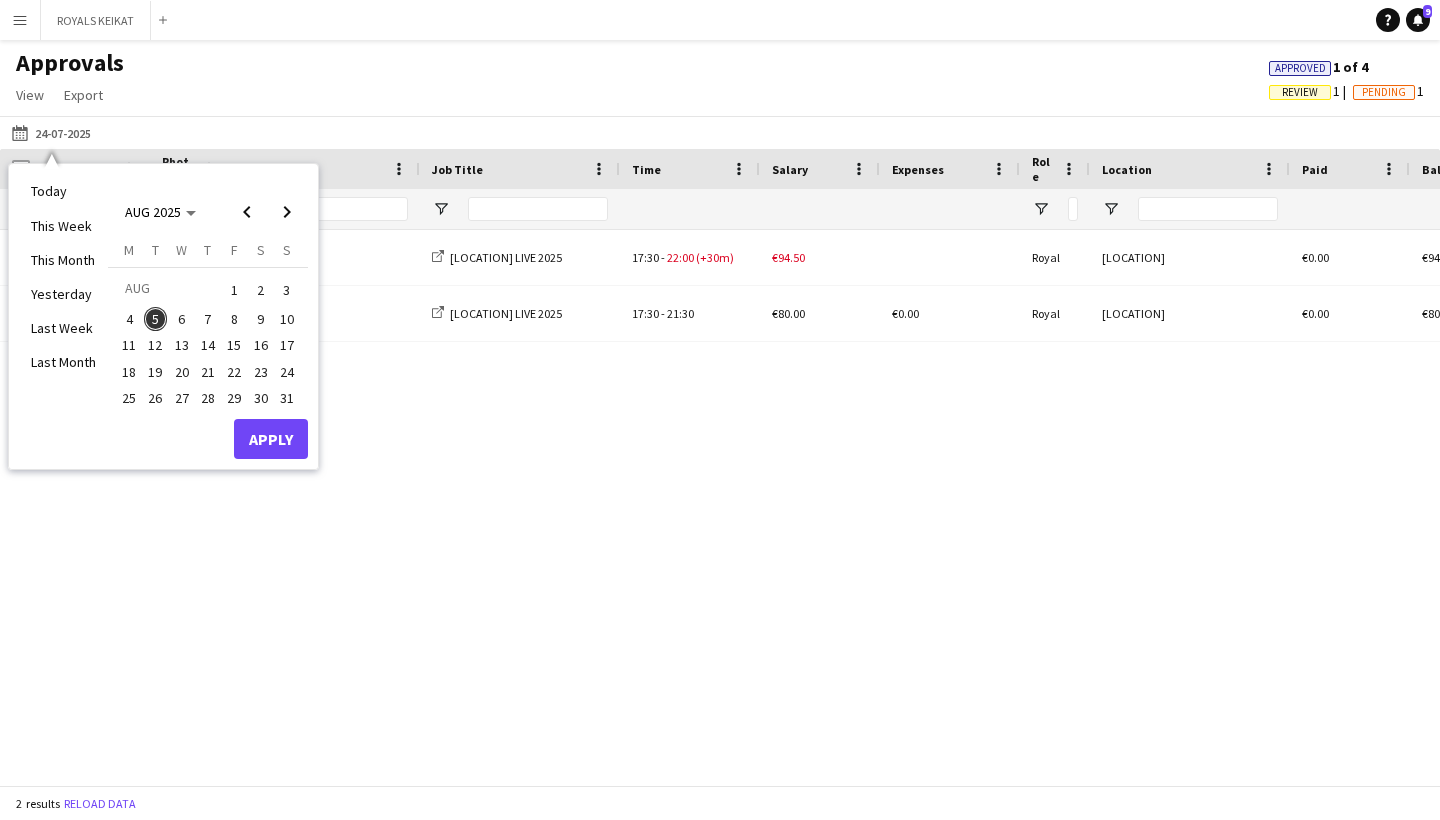 click on "Apply" at bounding box center [271, 439] 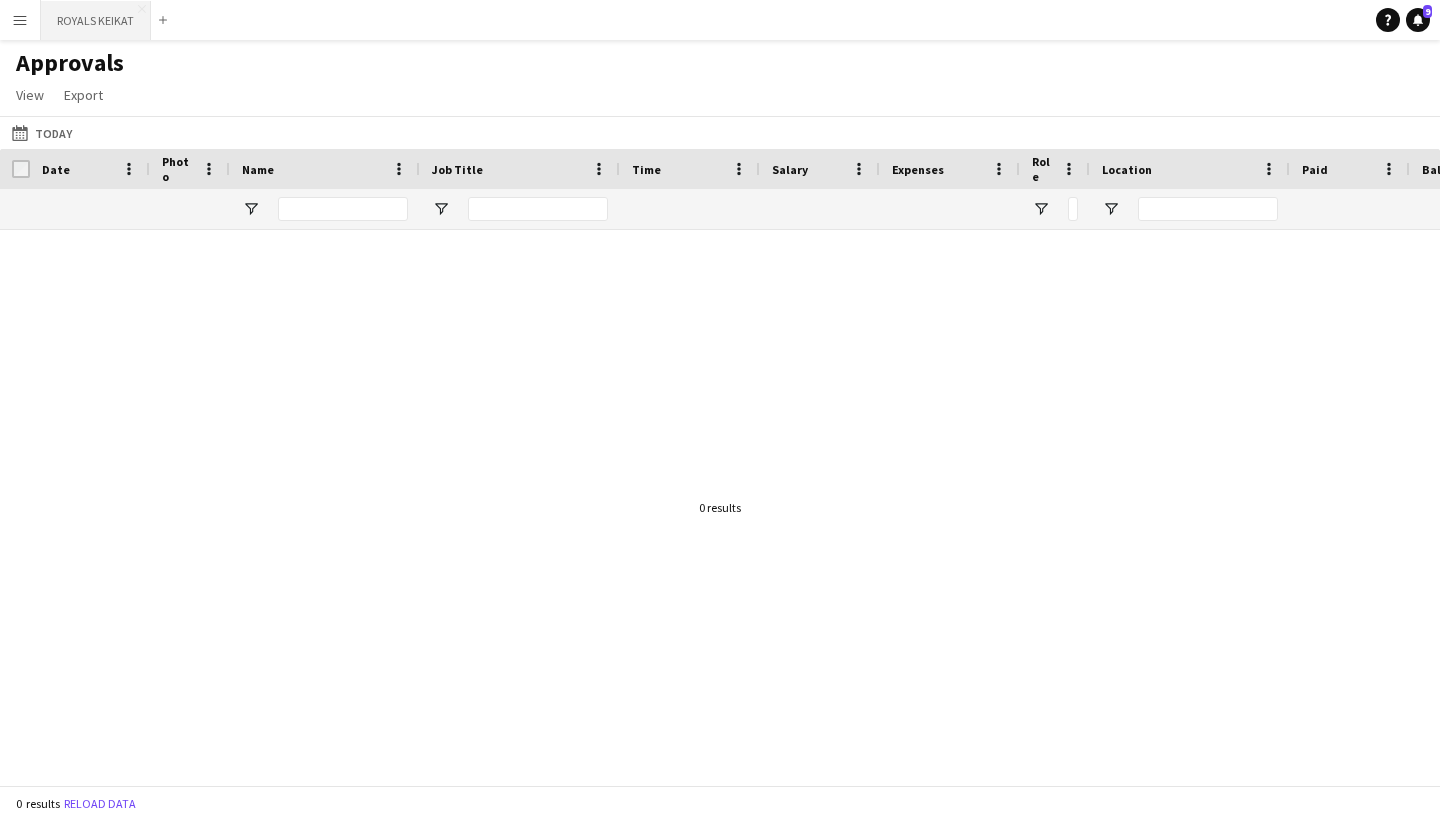click on "[BRAND] KEIKAT Close" at bounding box center (96, 20) 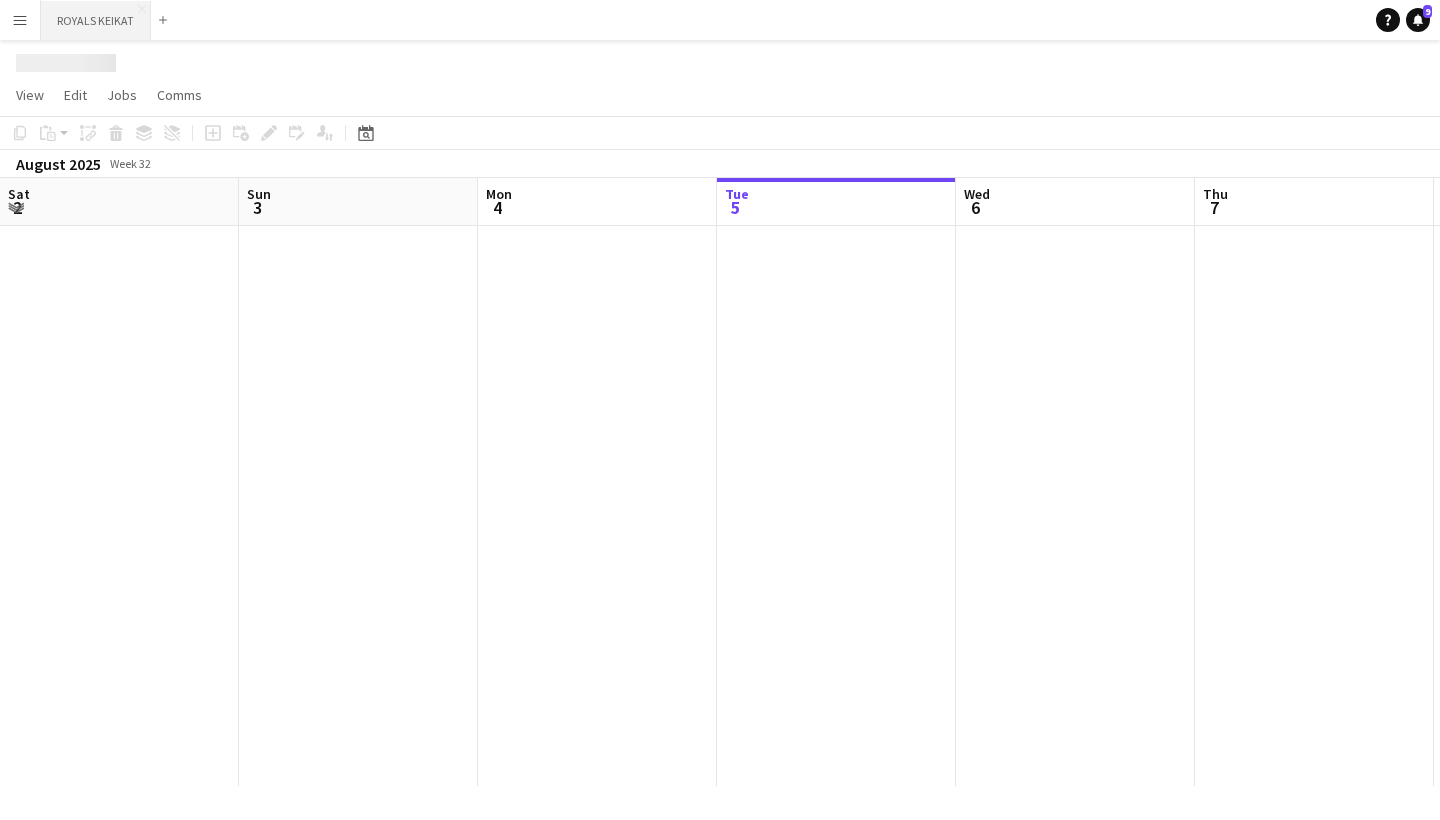 scroll, scrollTop: 0, scrollLeft: 478, axis: horizontal 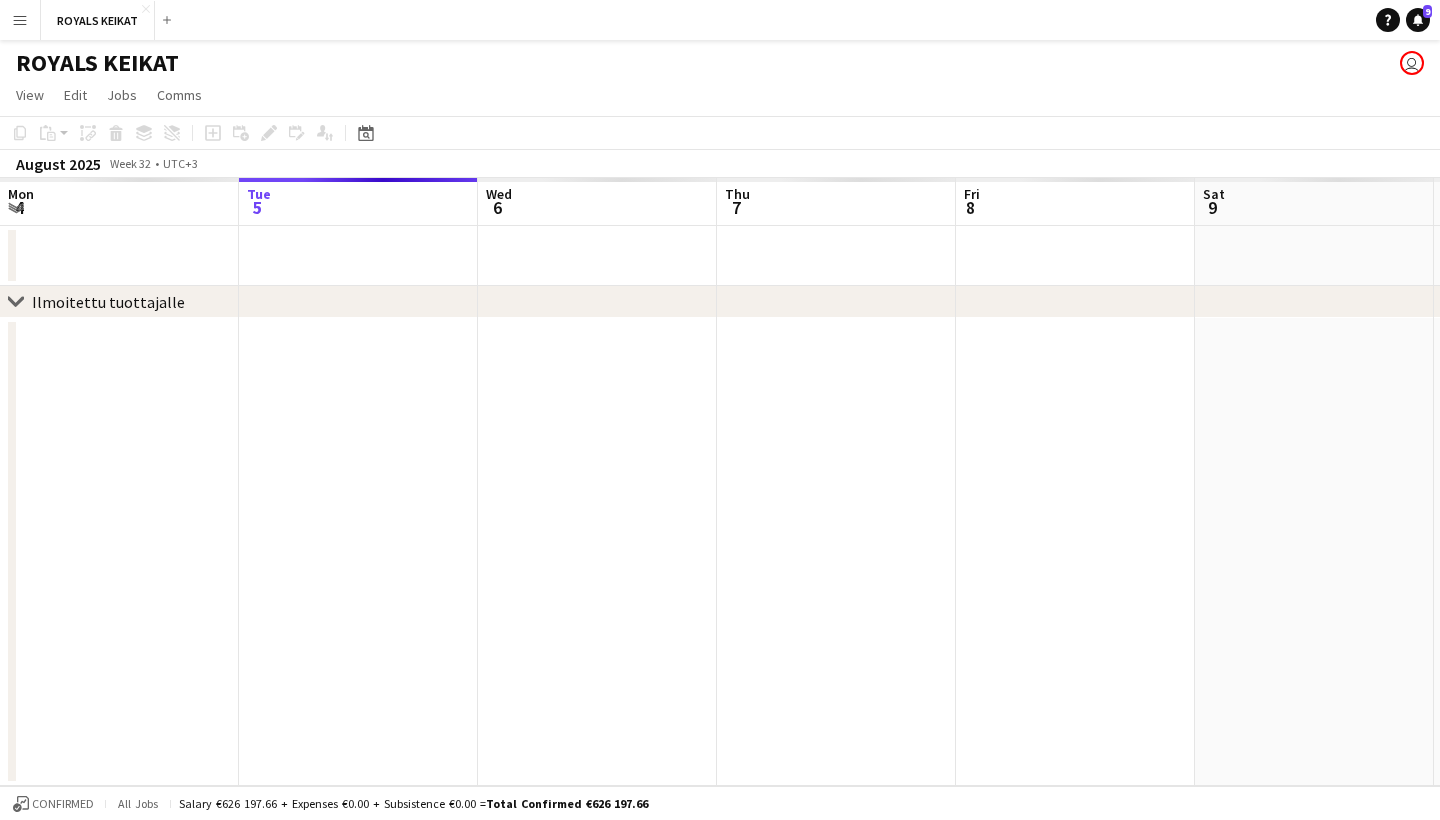 click on "Menu" at bounding box center [20, 20] 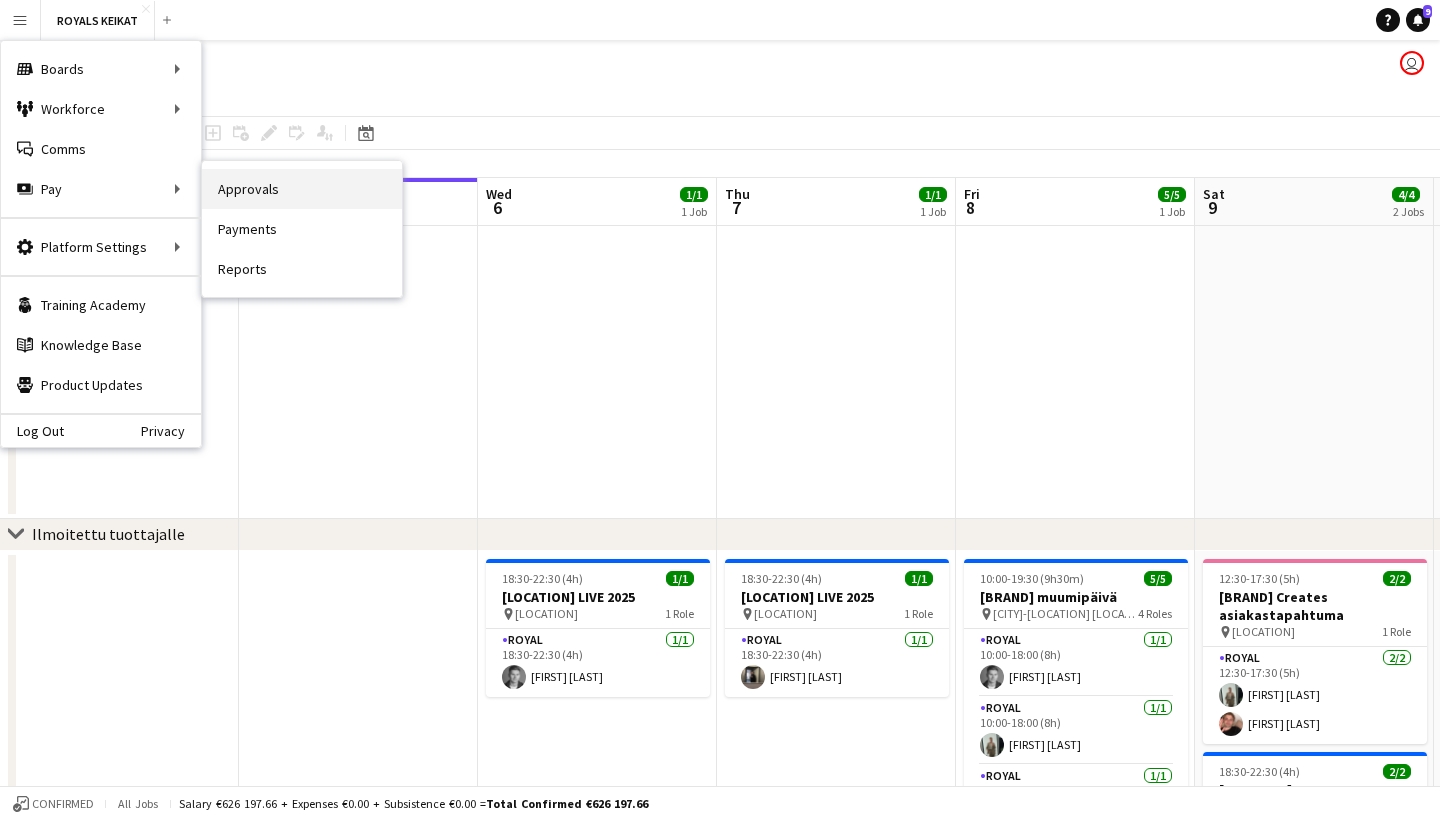 click on "Approvals" at bounding box center (302, 189) 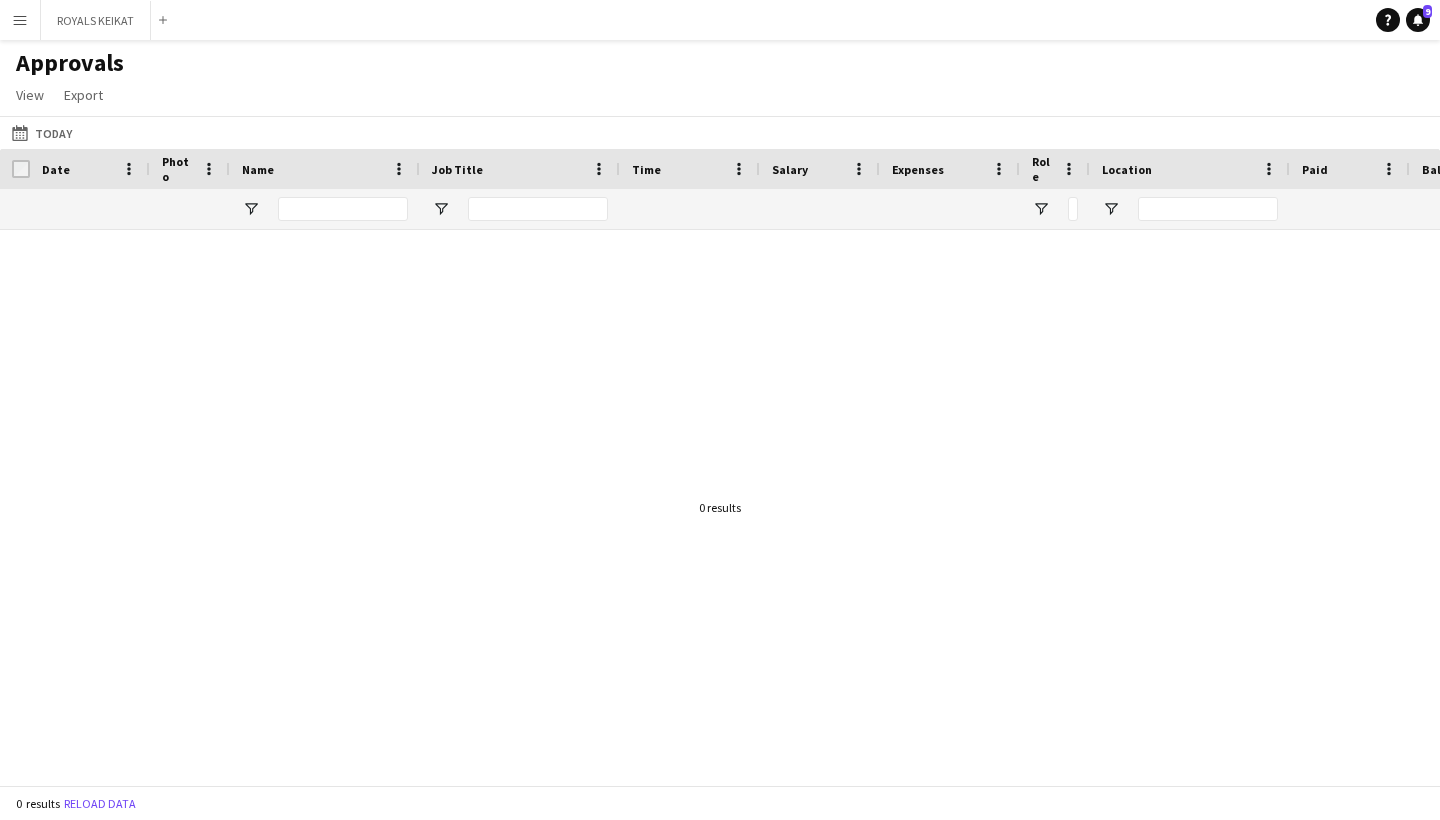 click on "Menu" at bounding box center [20, 20] 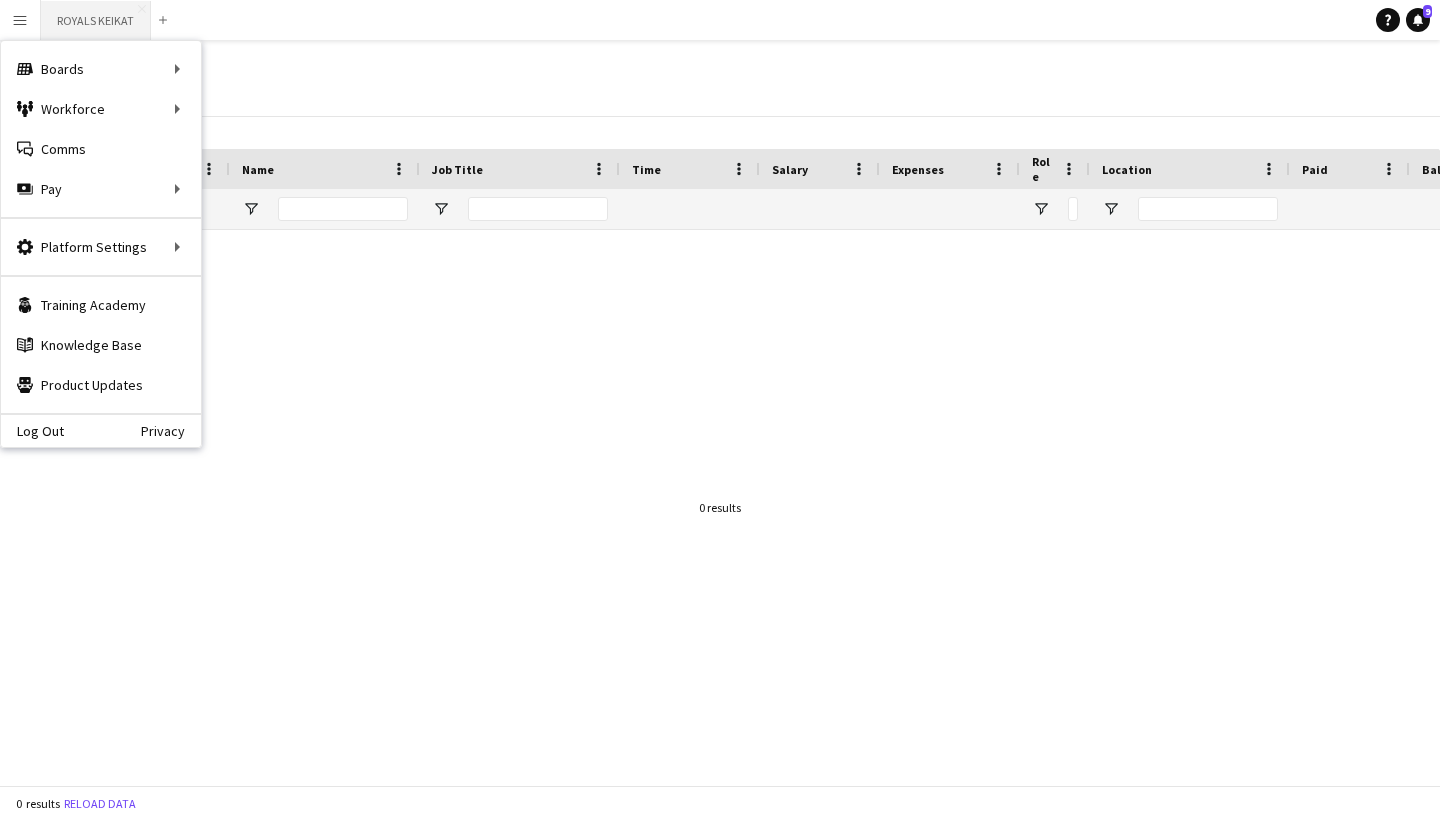 click on "[BRAND] KEIKAT Close" at bounding box center [96, 20] 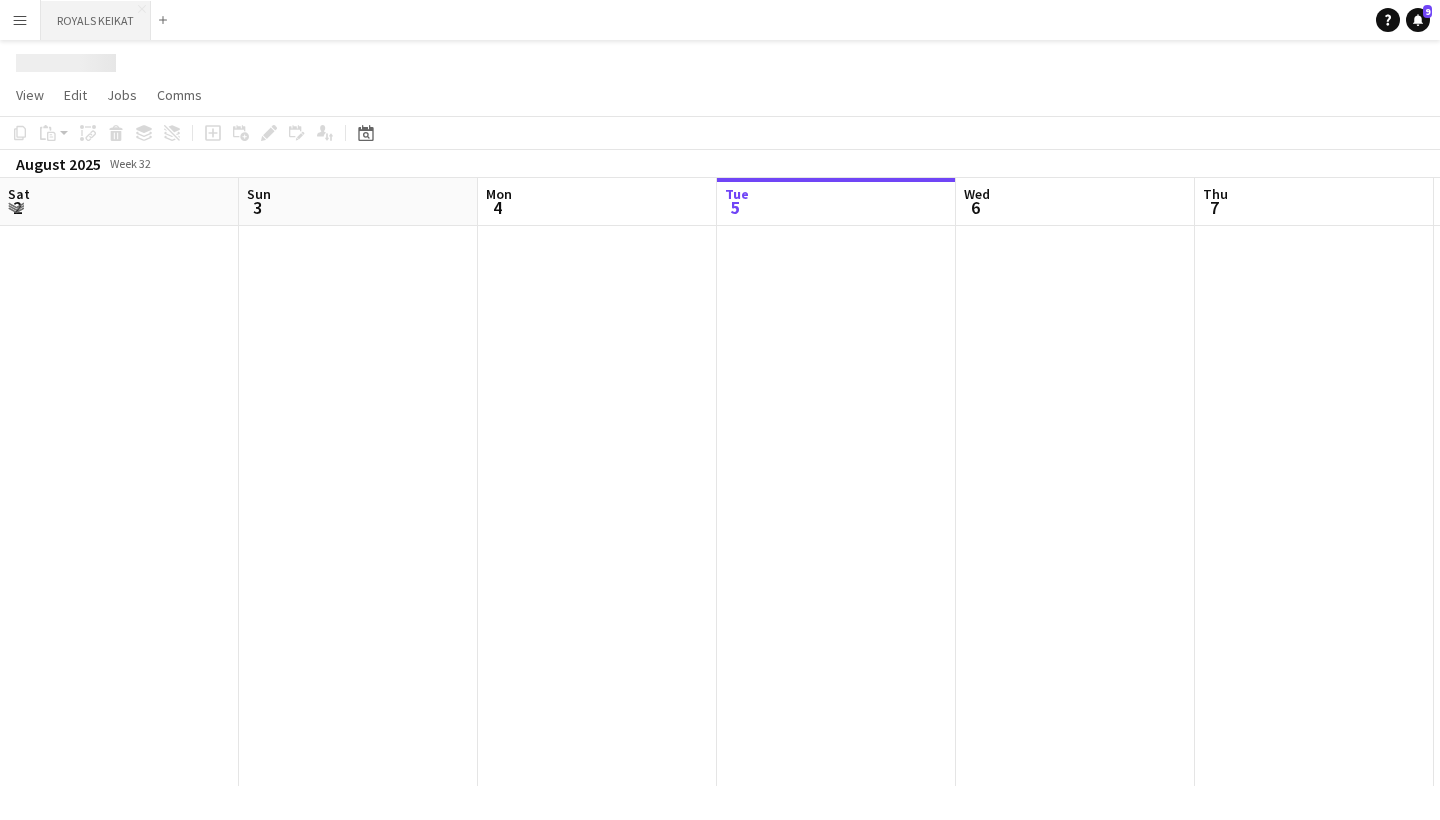 scroll, scrollTop: 0, scrollLeft: 478, axis: horizontal 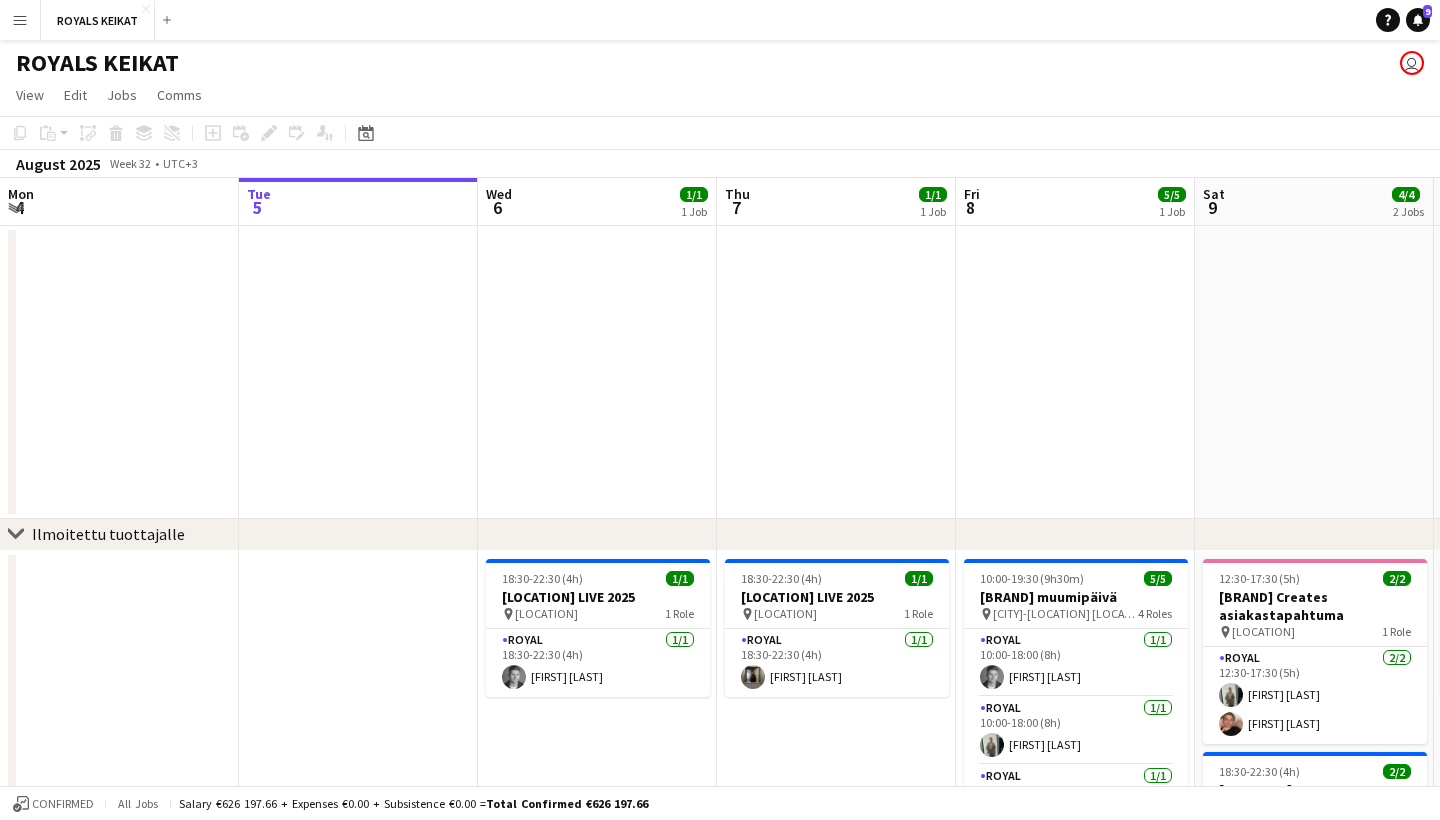 click on "Menu" at bounding box center (20, 20) 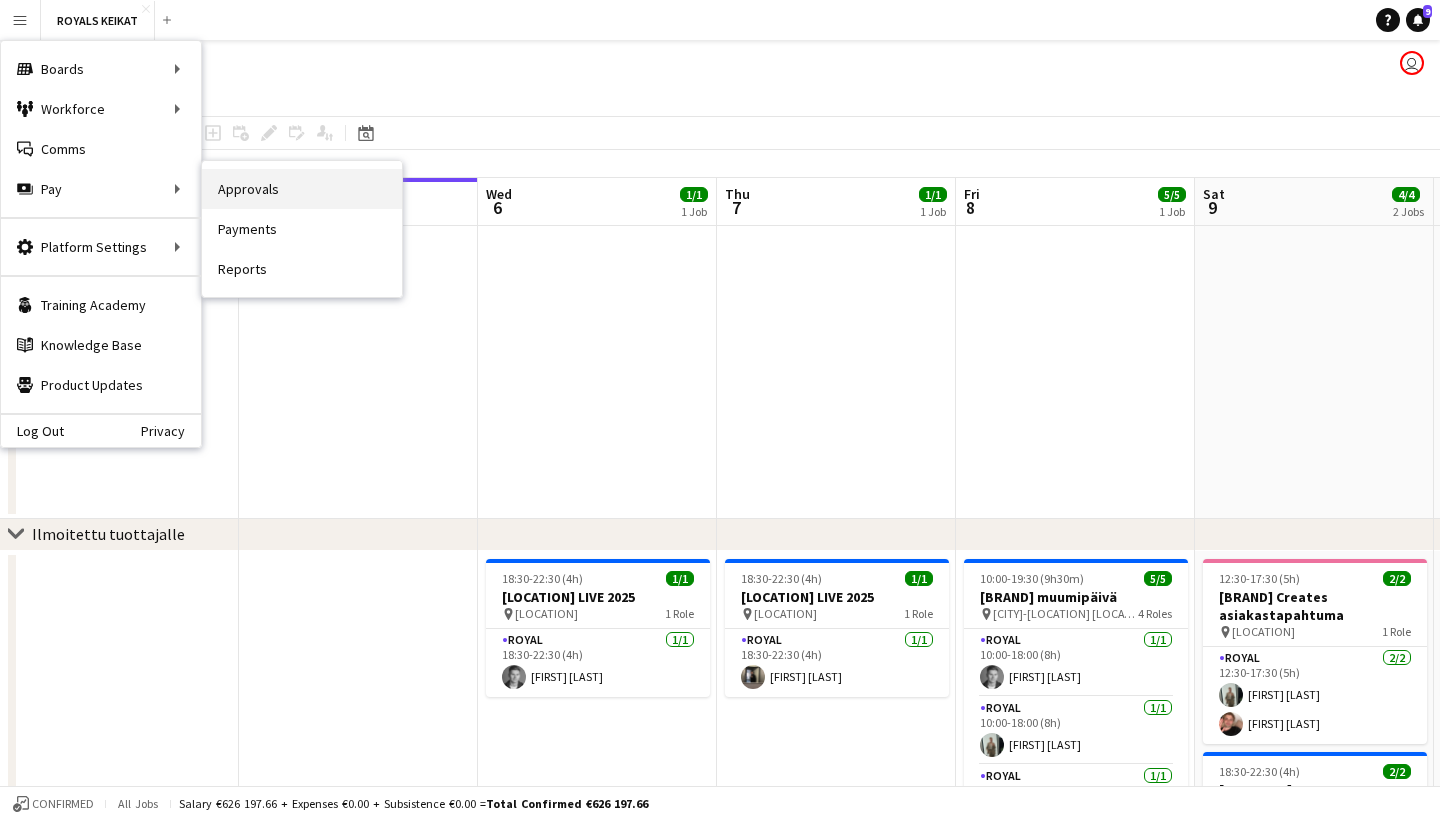 click on "Approvals" at bounding box center [302, 189] 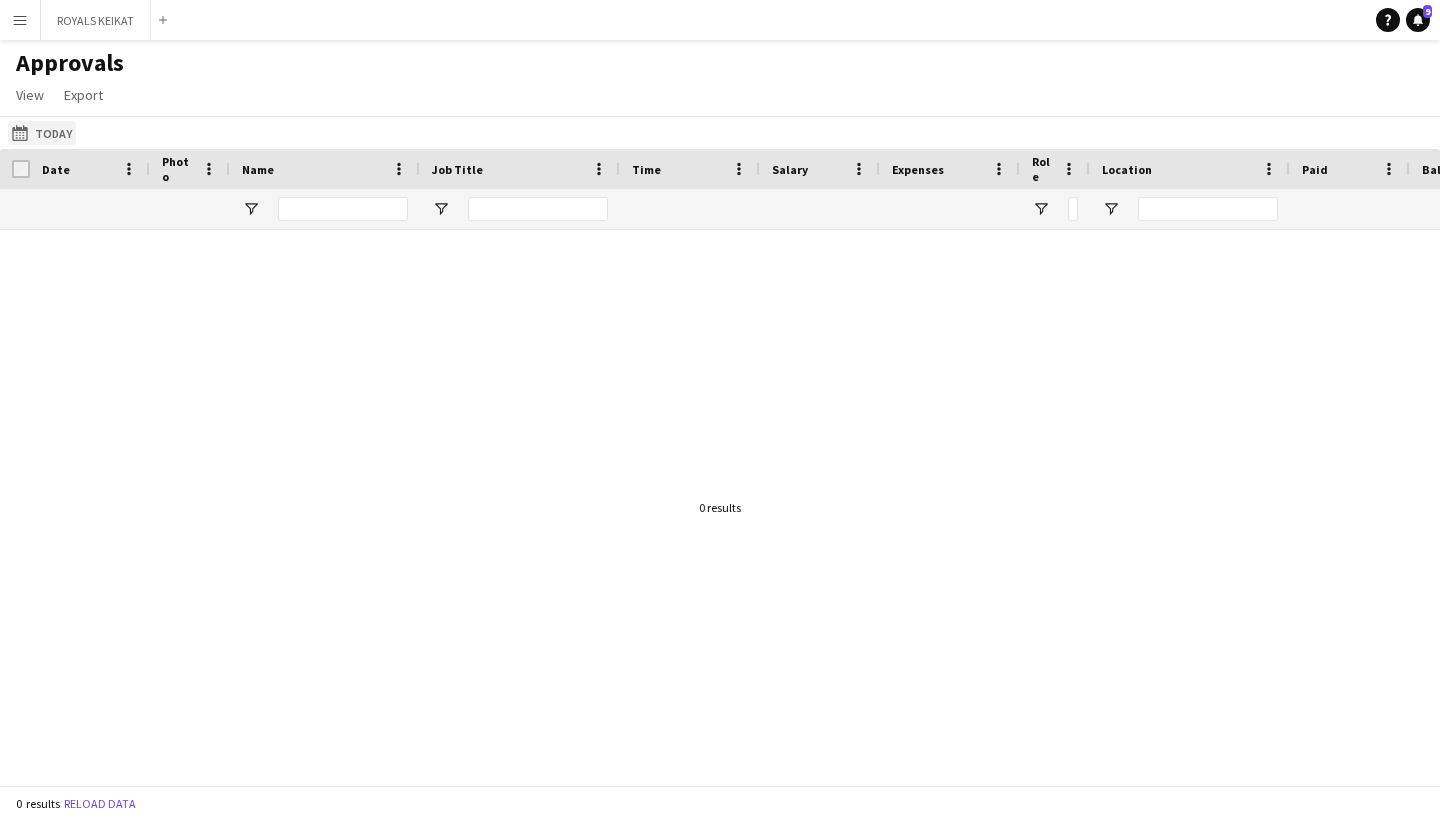 click on "Today
Today" 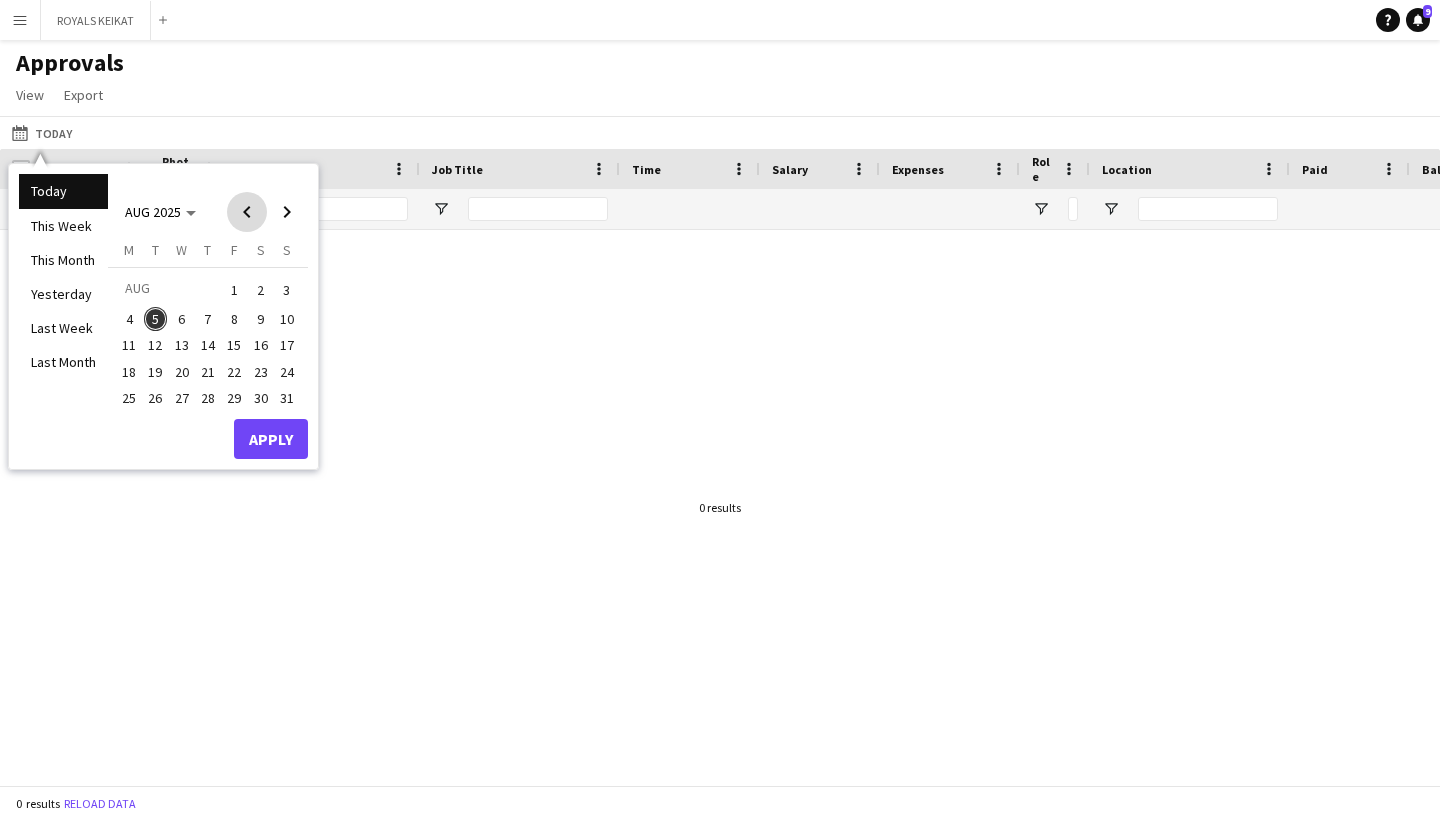 click at bounding box center [247, 212] 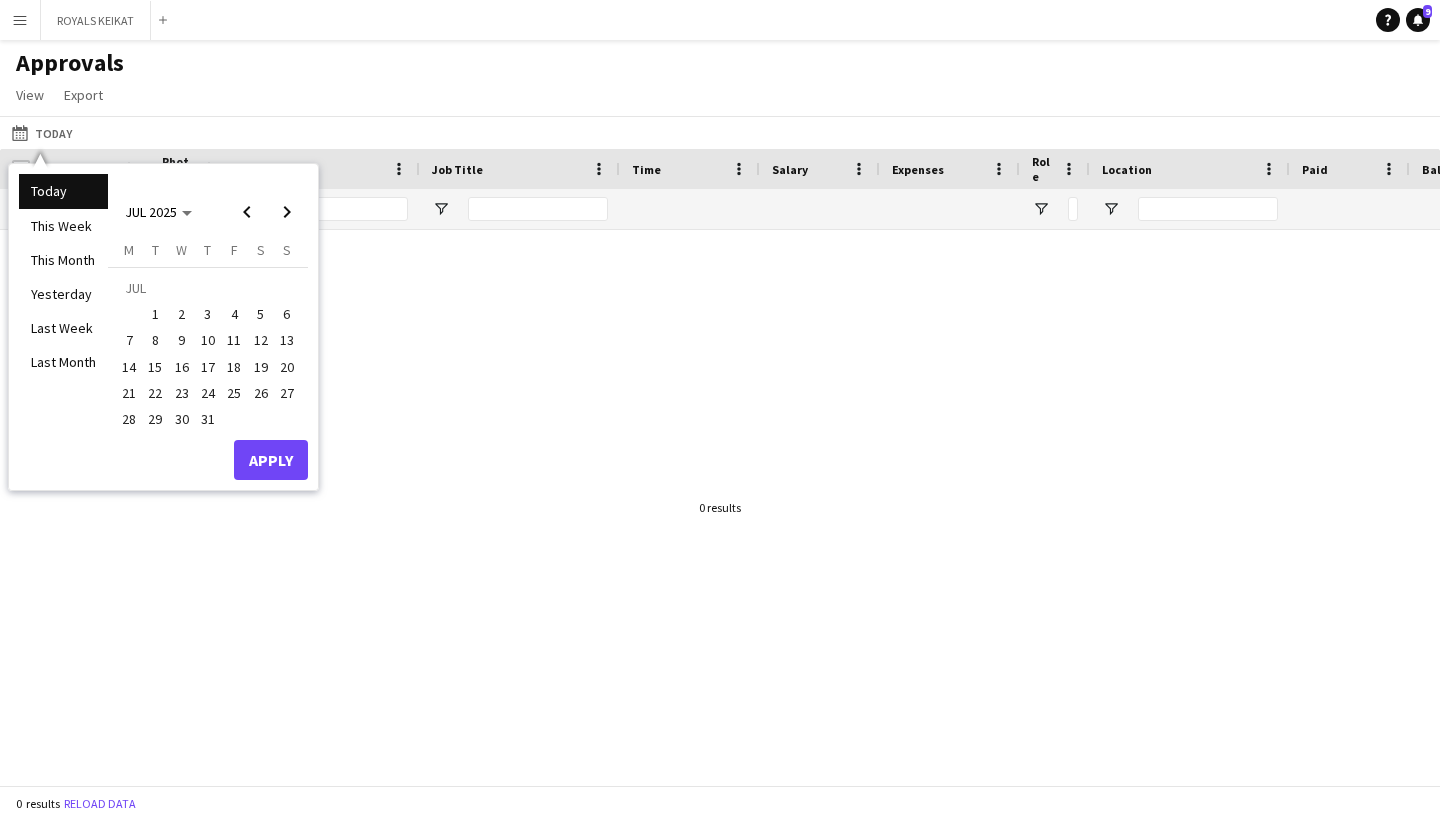 click on "5" at bounding box center (261, 314) 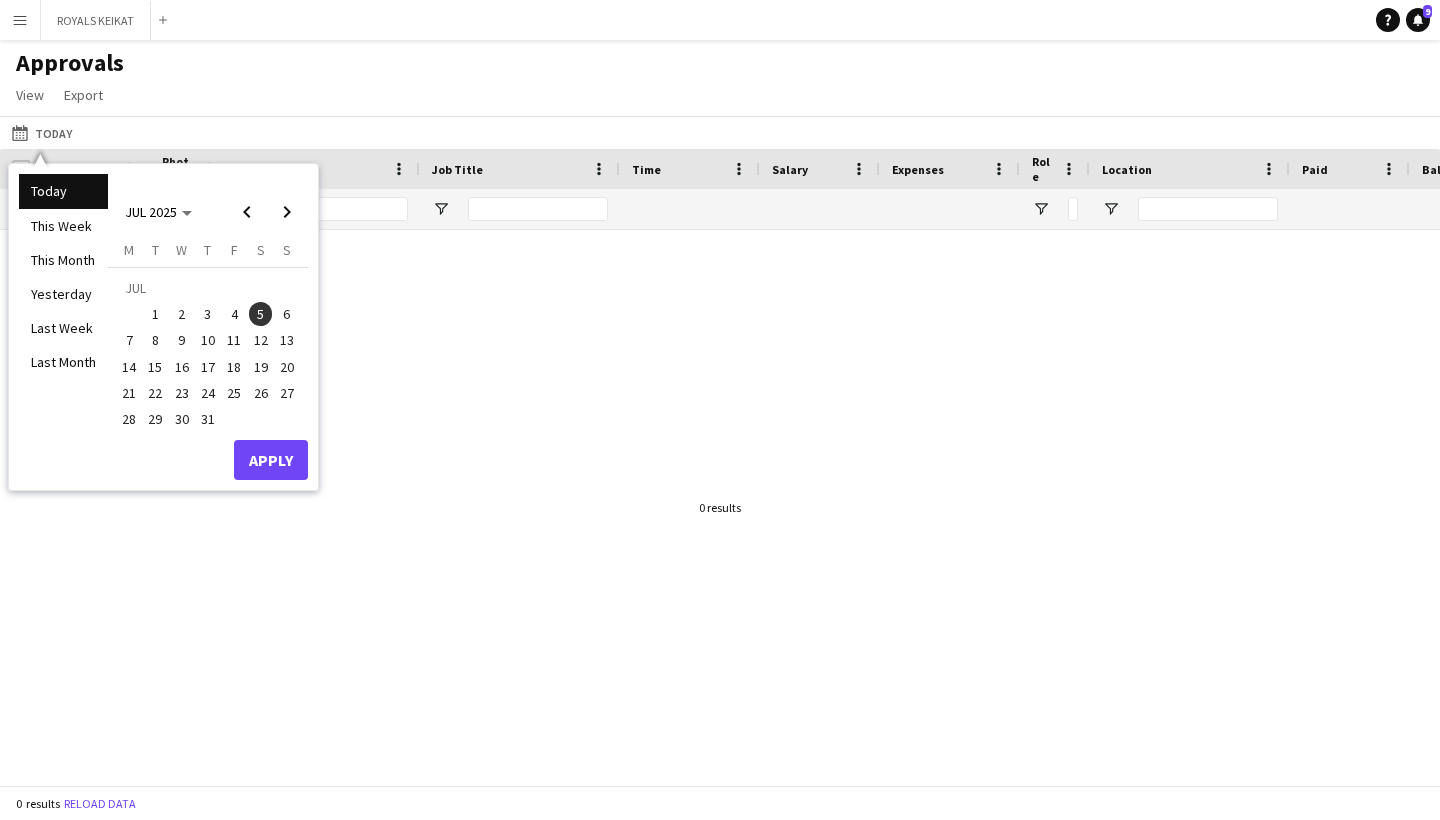 click on "Apply" at bounding box center (271, 460) 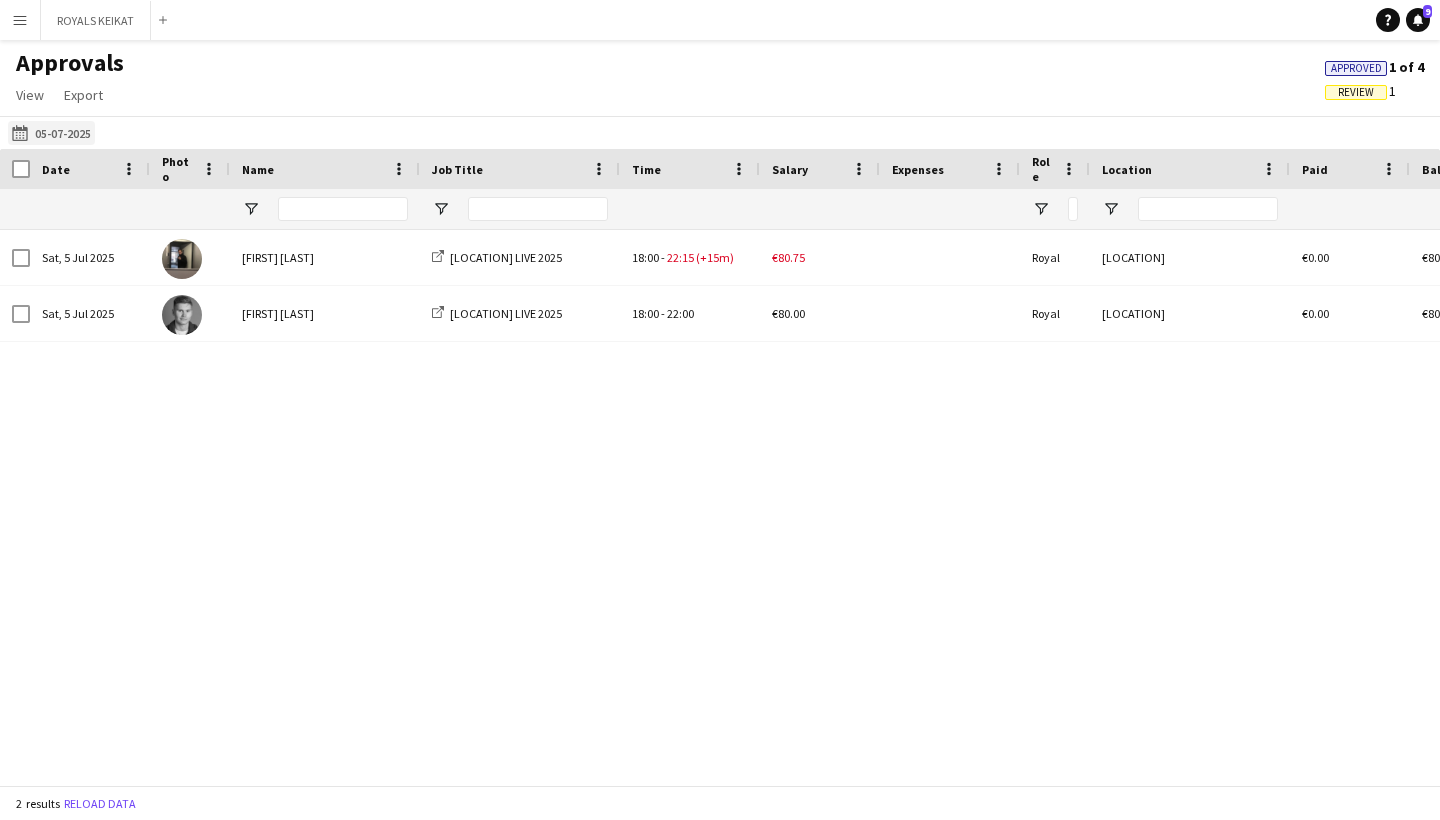 click on "Today
[DD]-[MM]-[YYYY]" 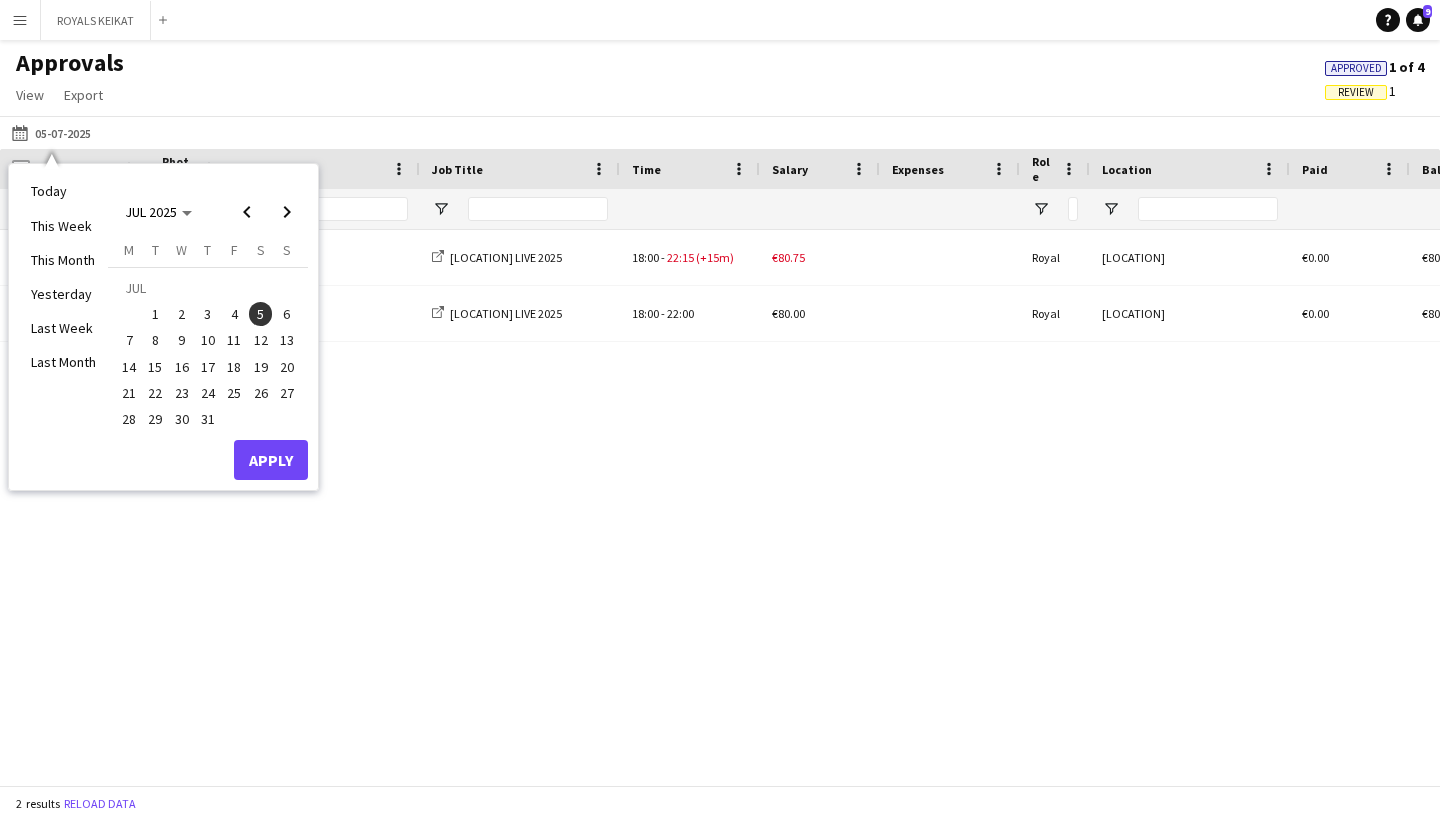 click on "18" at bounding box center (234, 367) 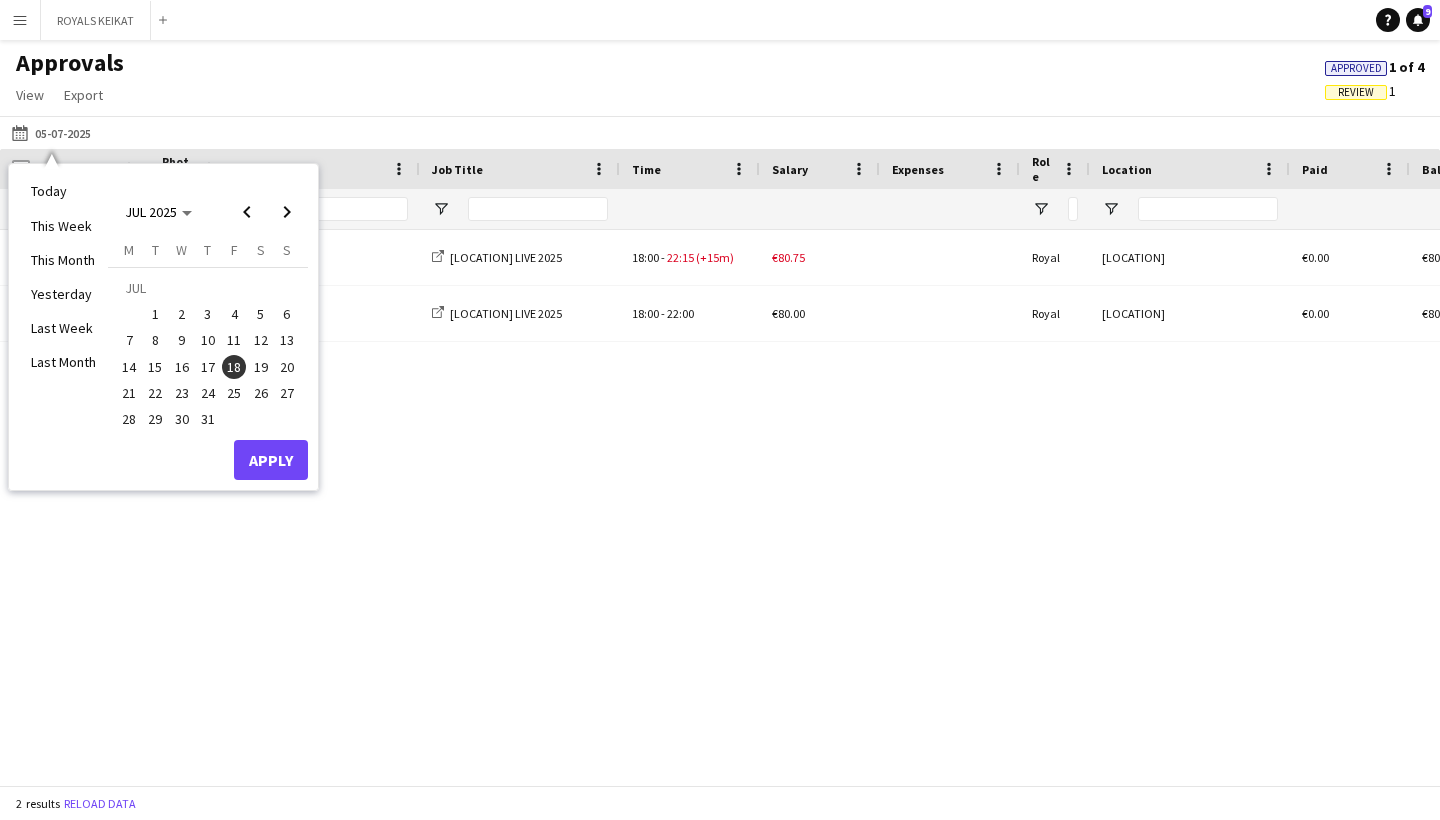 click on "Apply" at bounding box center (271, 460) 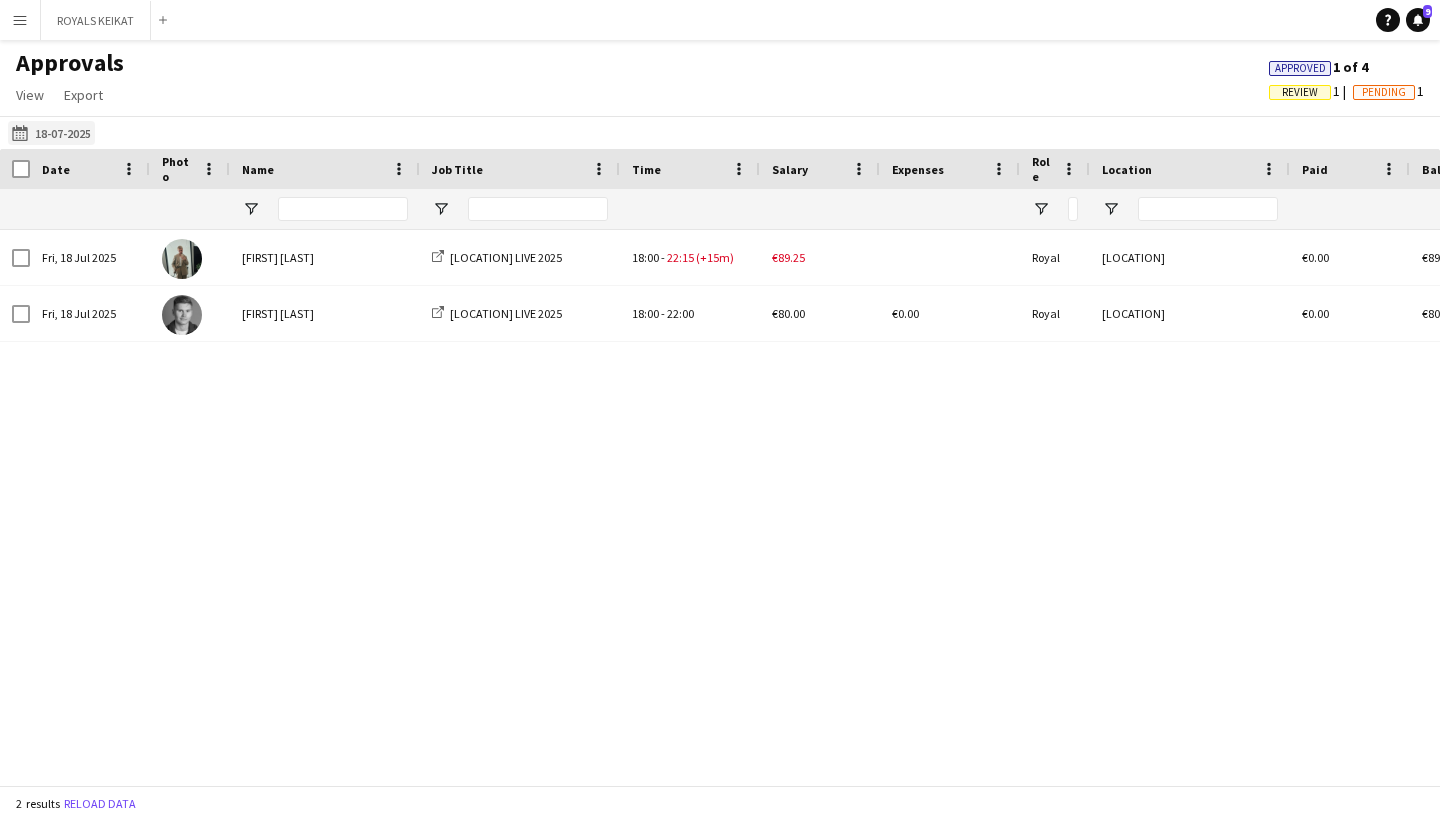 click on "Today
[DD]-[MM]-[YYYY]" 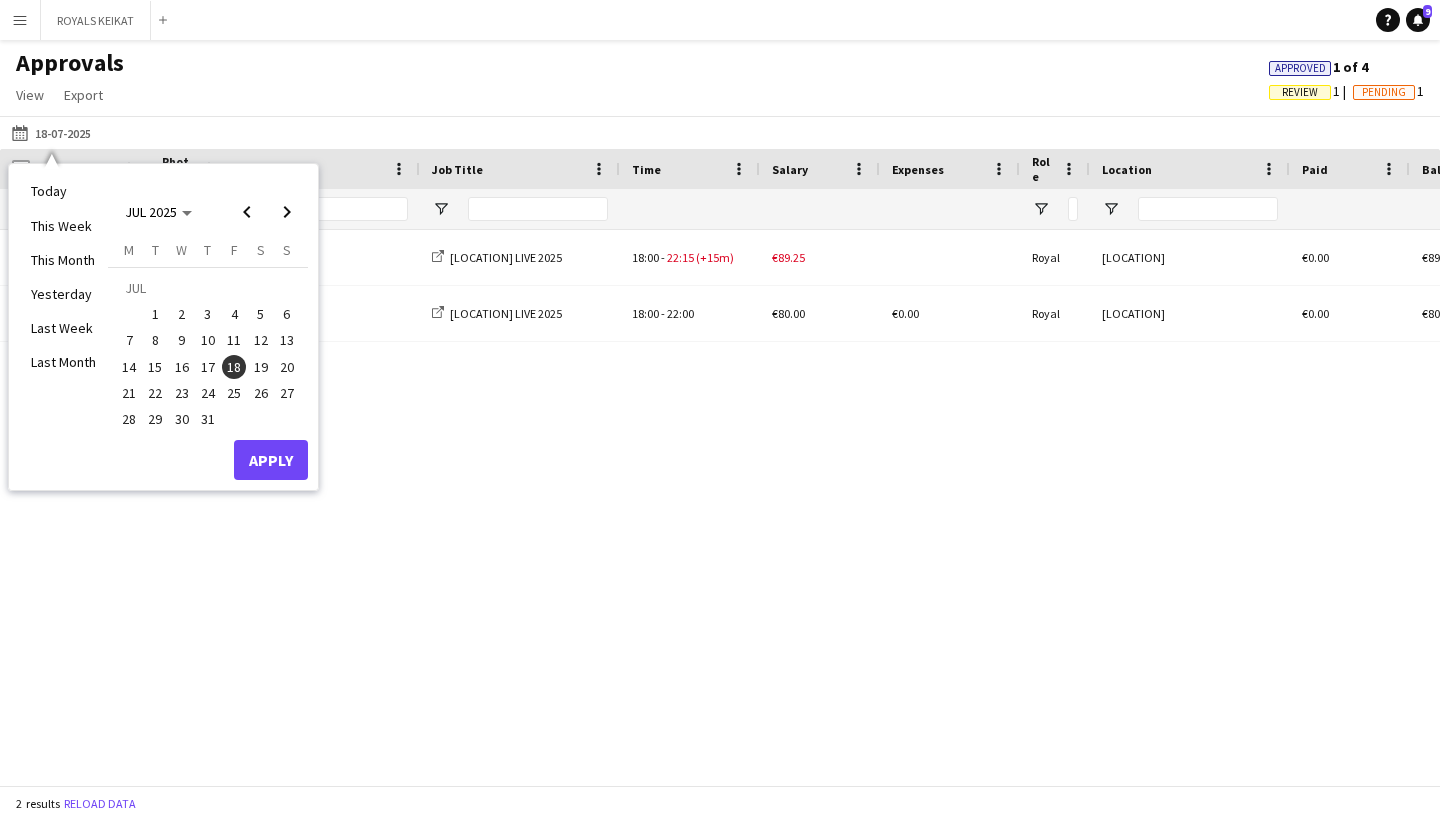 click on "24" at bounding box center [208, 393] 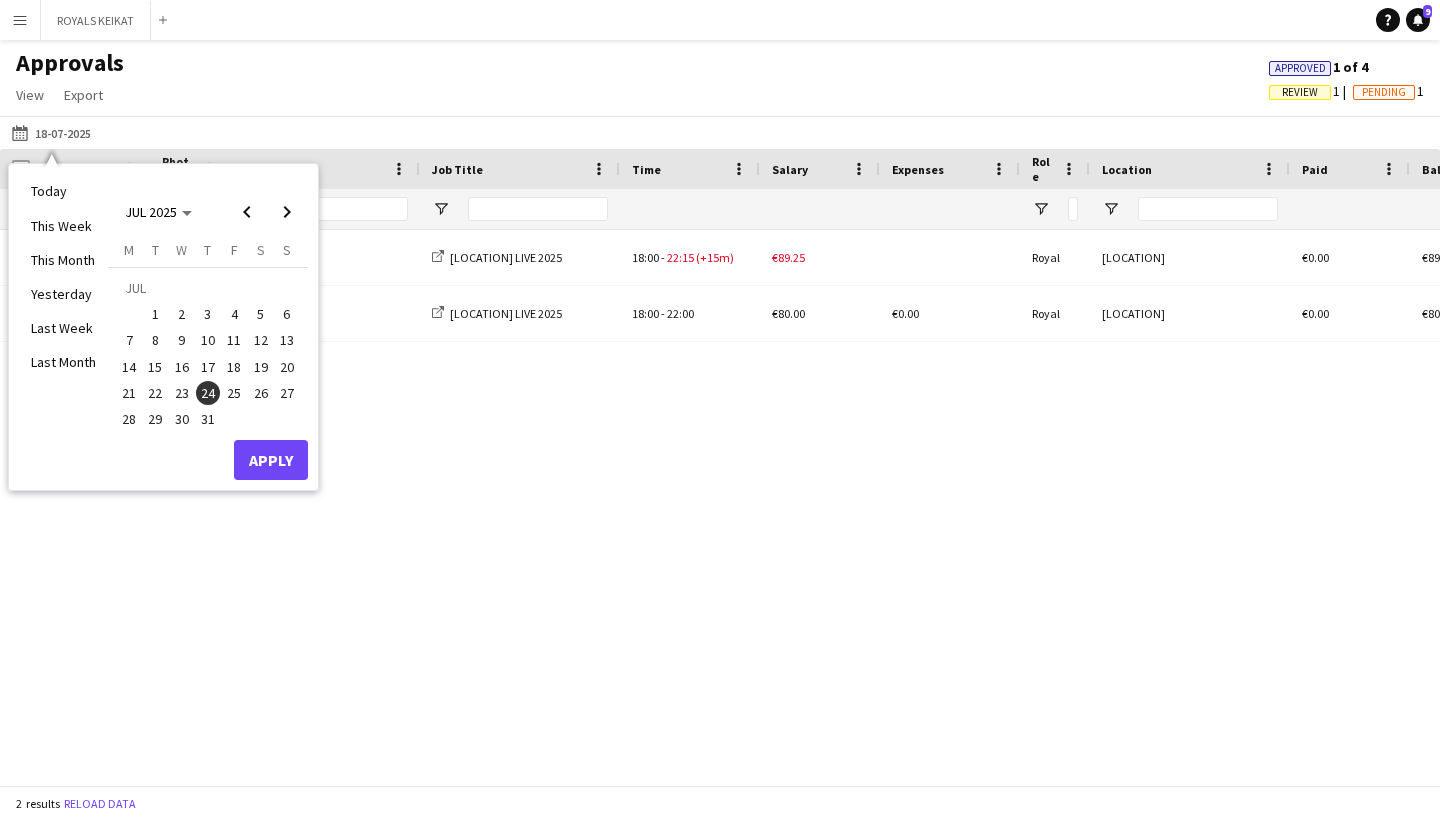 click on "Apply" at bounding box center (271, 460) 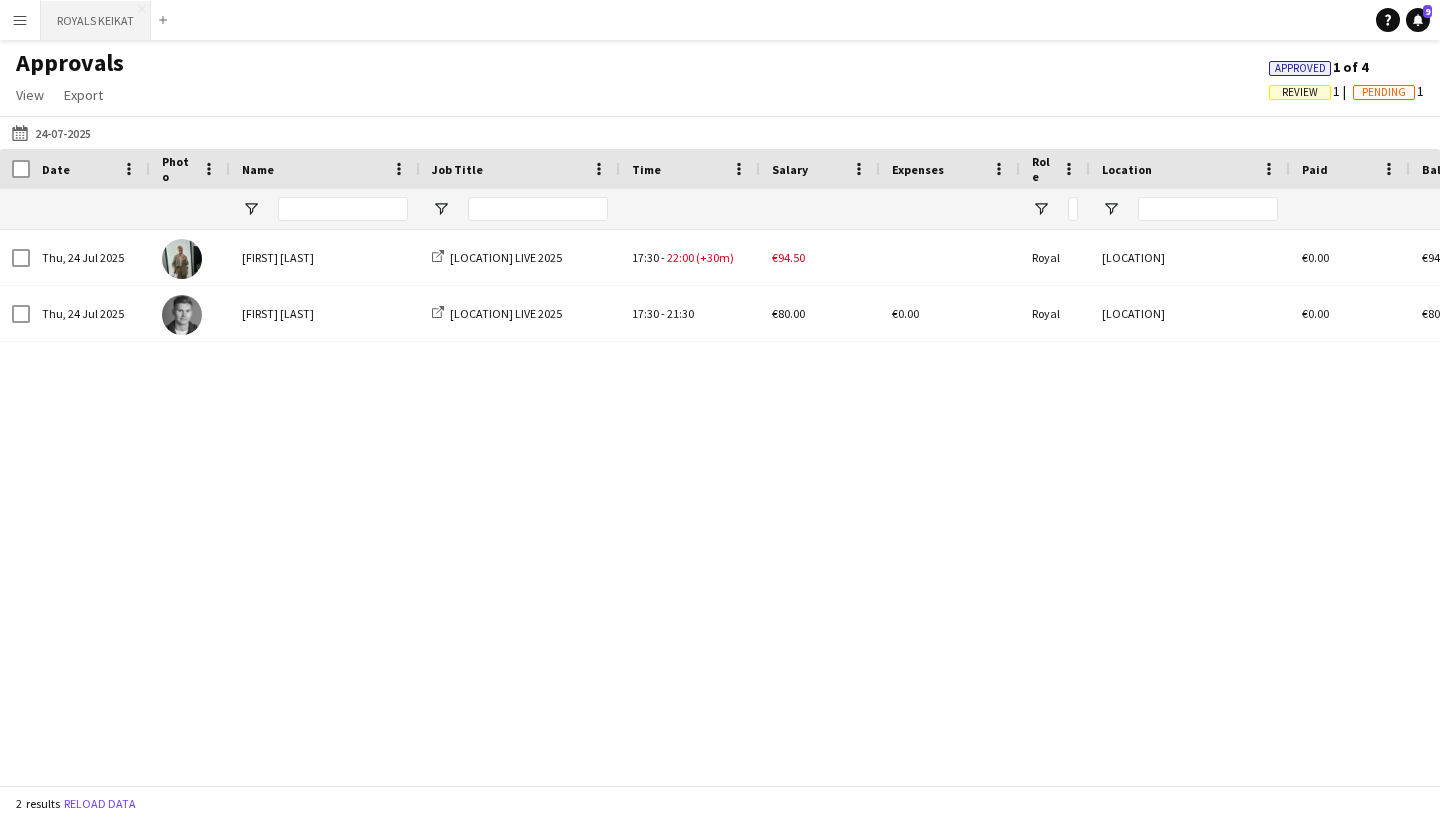 click on "[BRAND] KEIKAT Close" at bounding box center [96, 20] 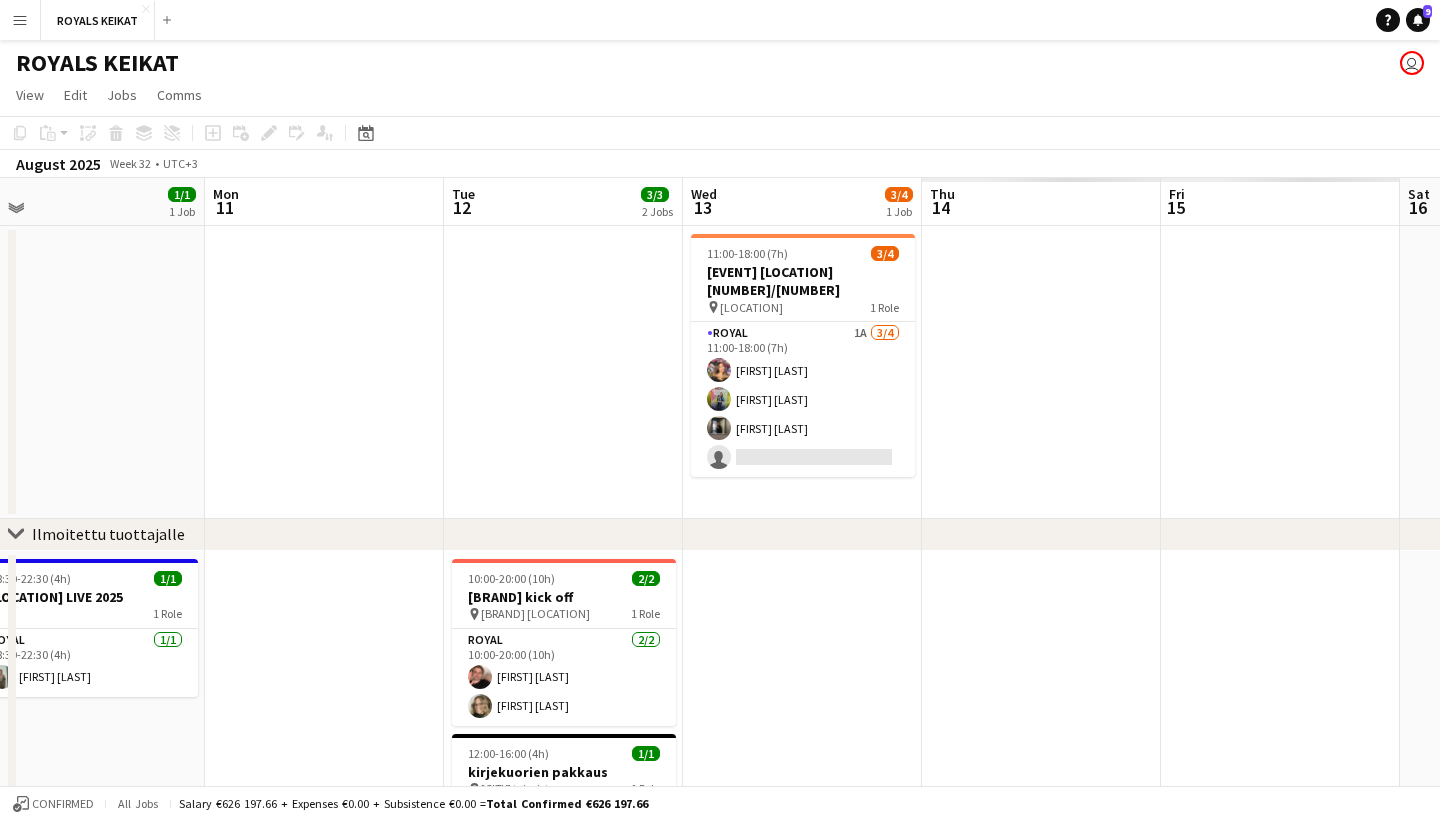 scroll, scrollTop: 0, scrollLeft: 637, axis: horizontal 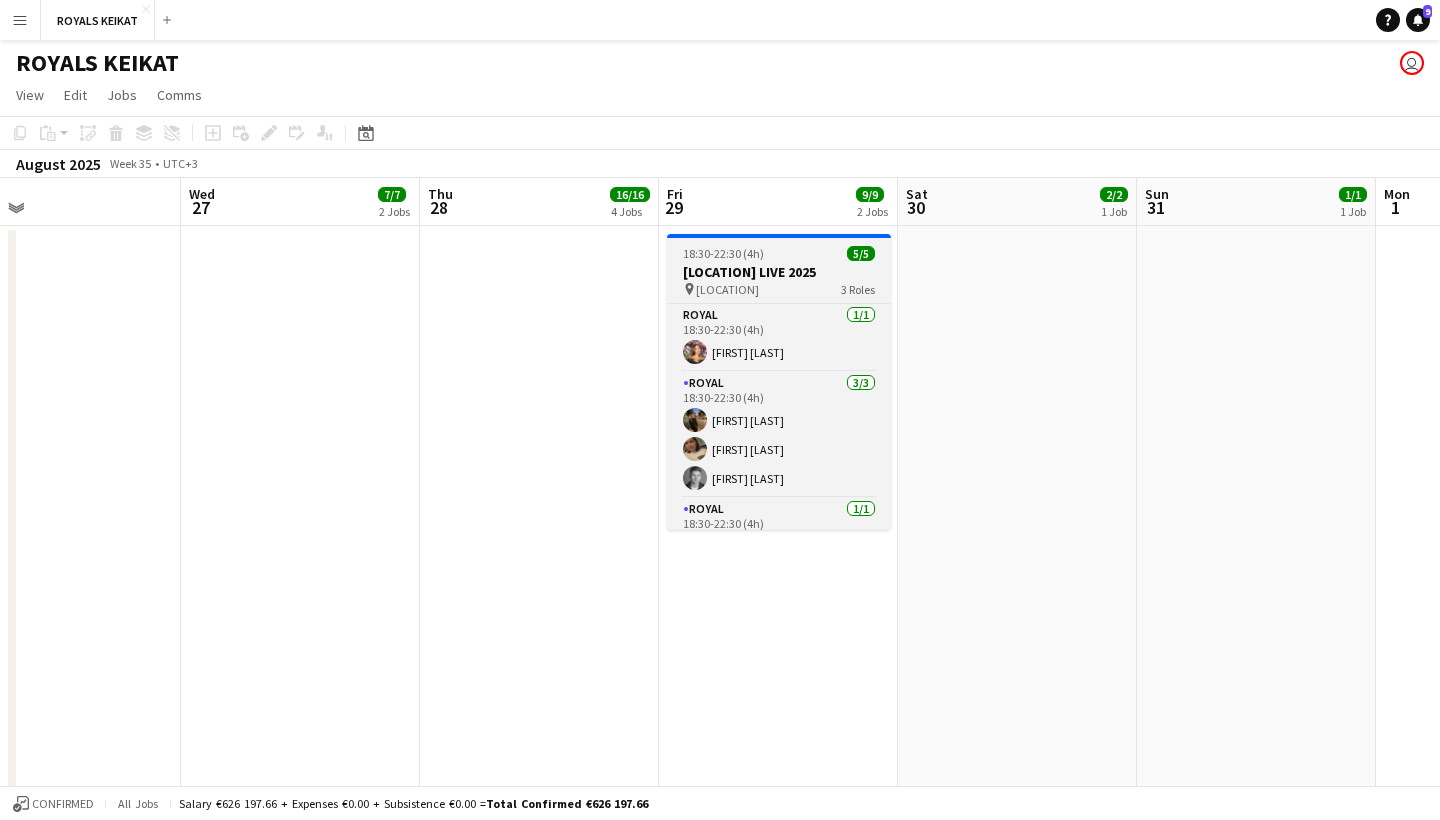 click on "[LOCATION] LIVE 2025" at bounding box center [779, 272] 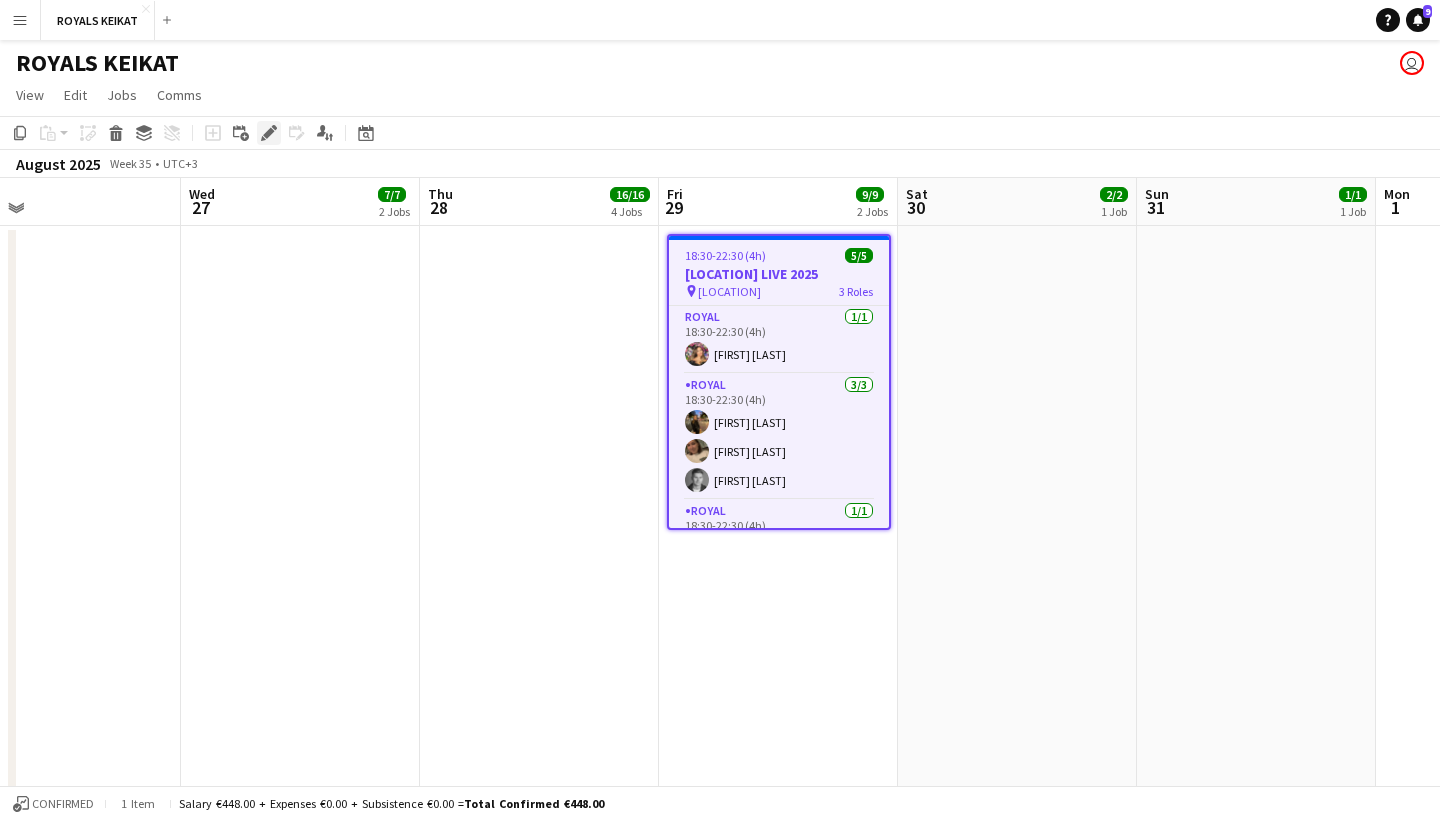 click on "Edit" 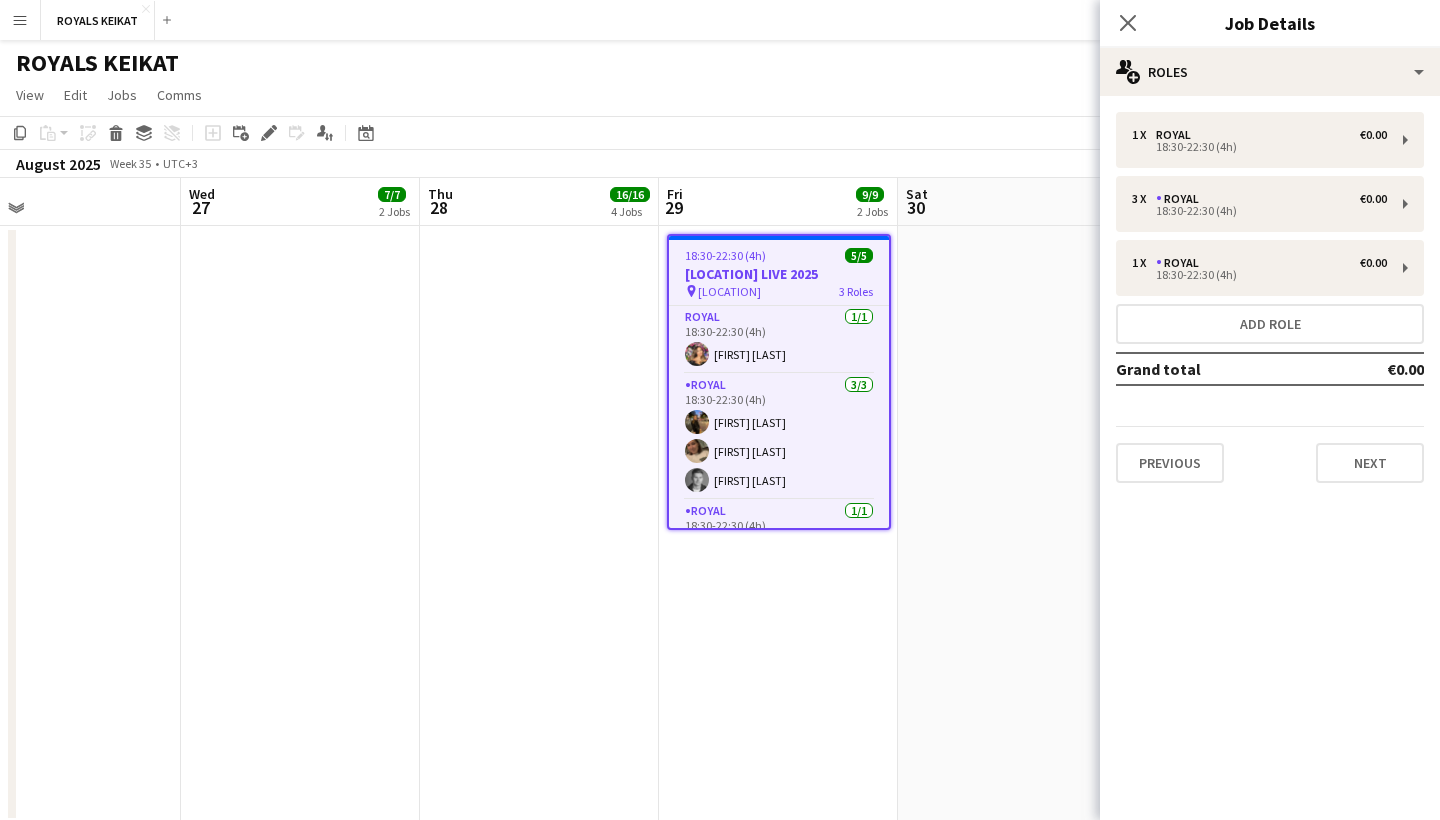 click on "Previous" at bounding box center (1170, 463) 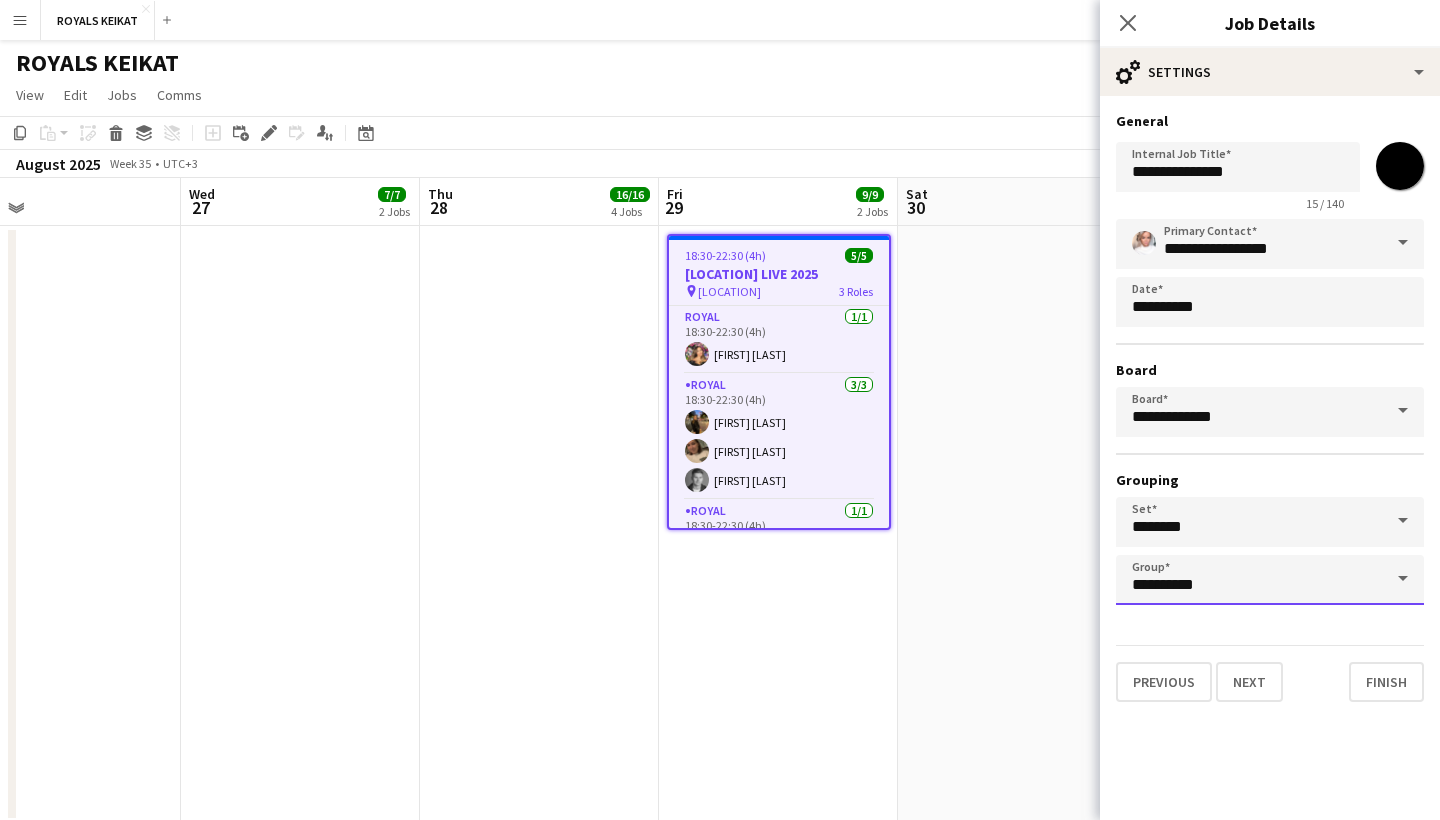 click on "**********" at bounding box center [1270, 580] 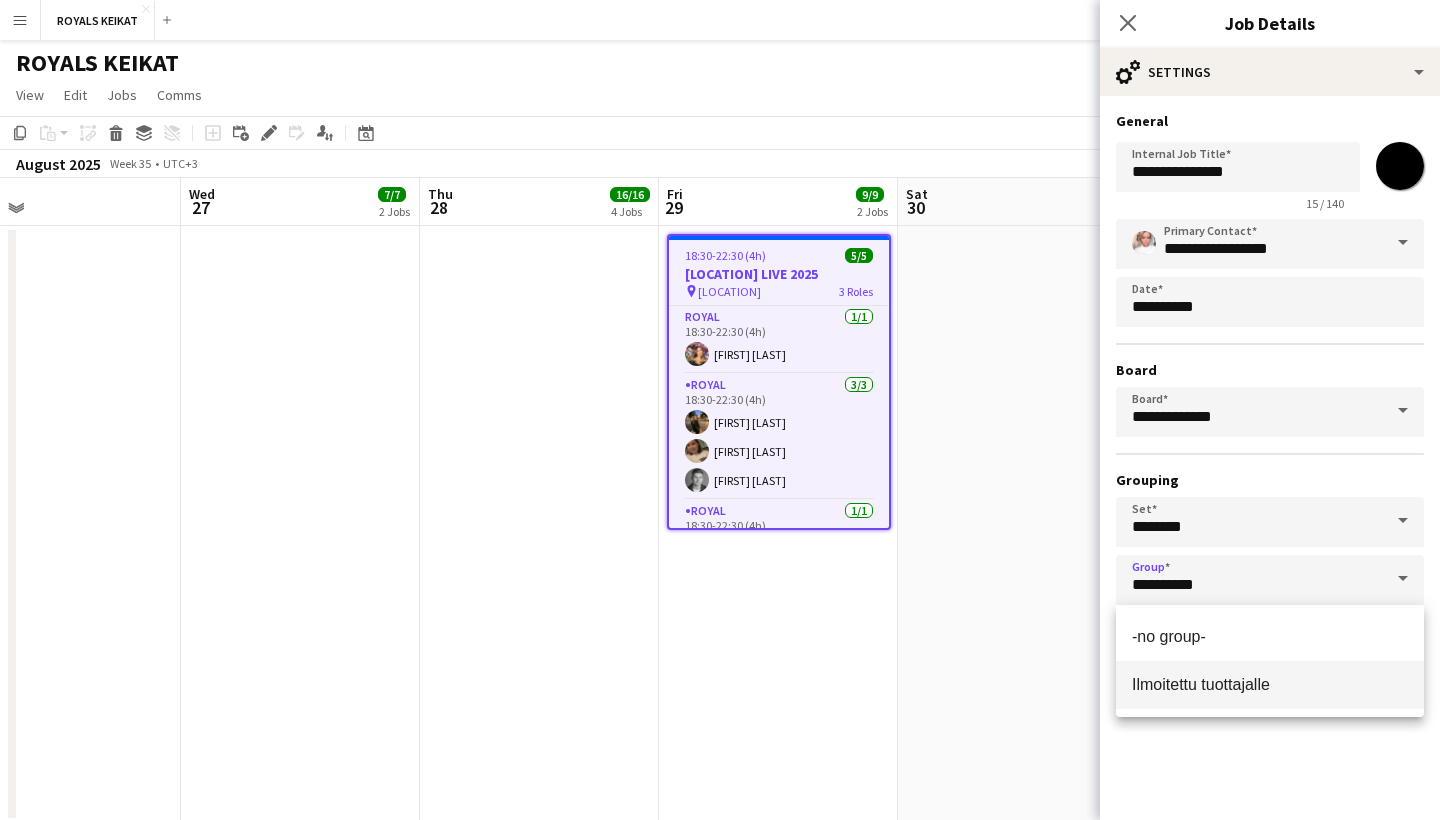 click on "Ilmoitettu tuottajalle" at bounding box center (1201, 684) 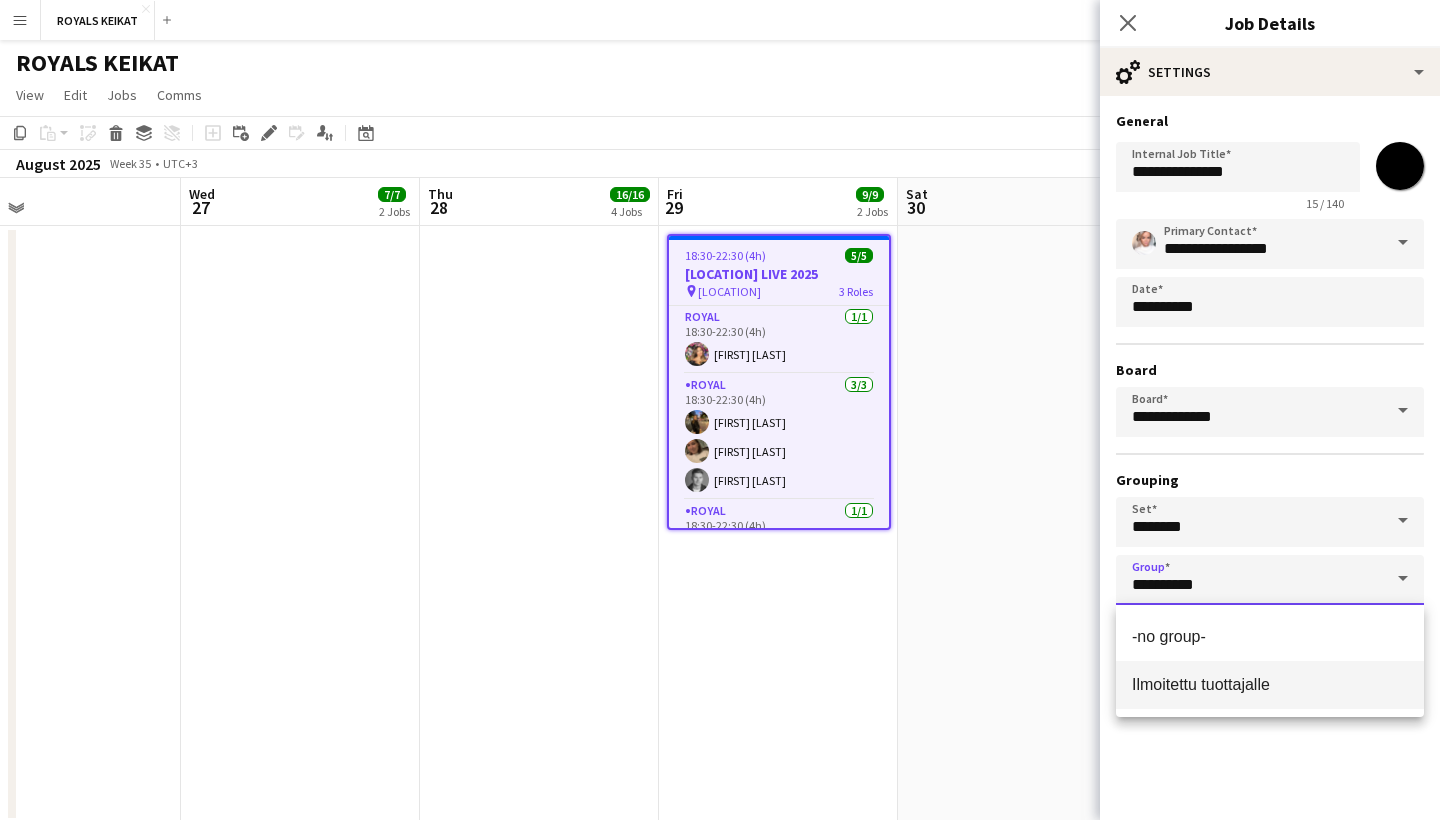 type on "**********" 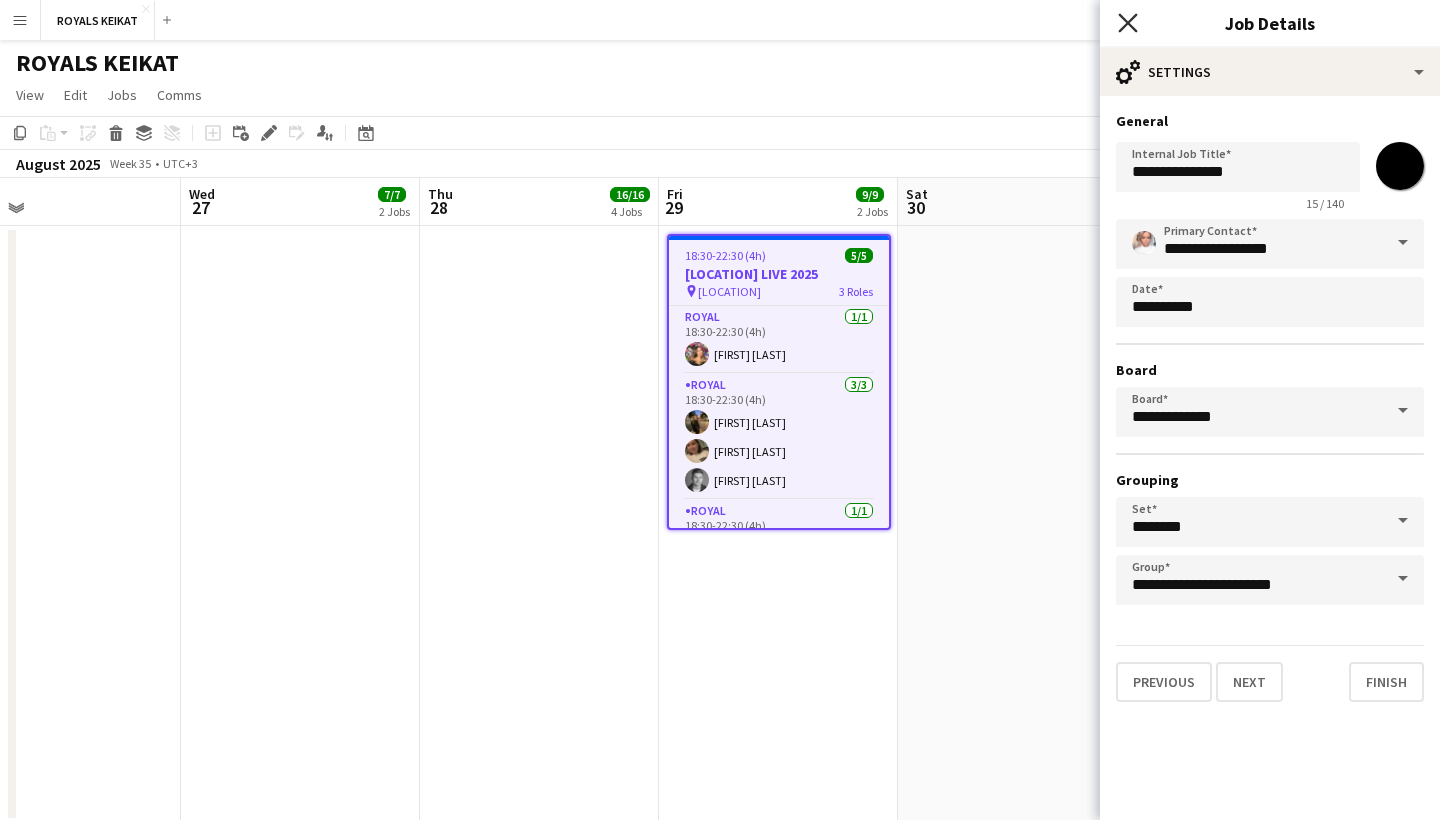 click on "Close pop-in" 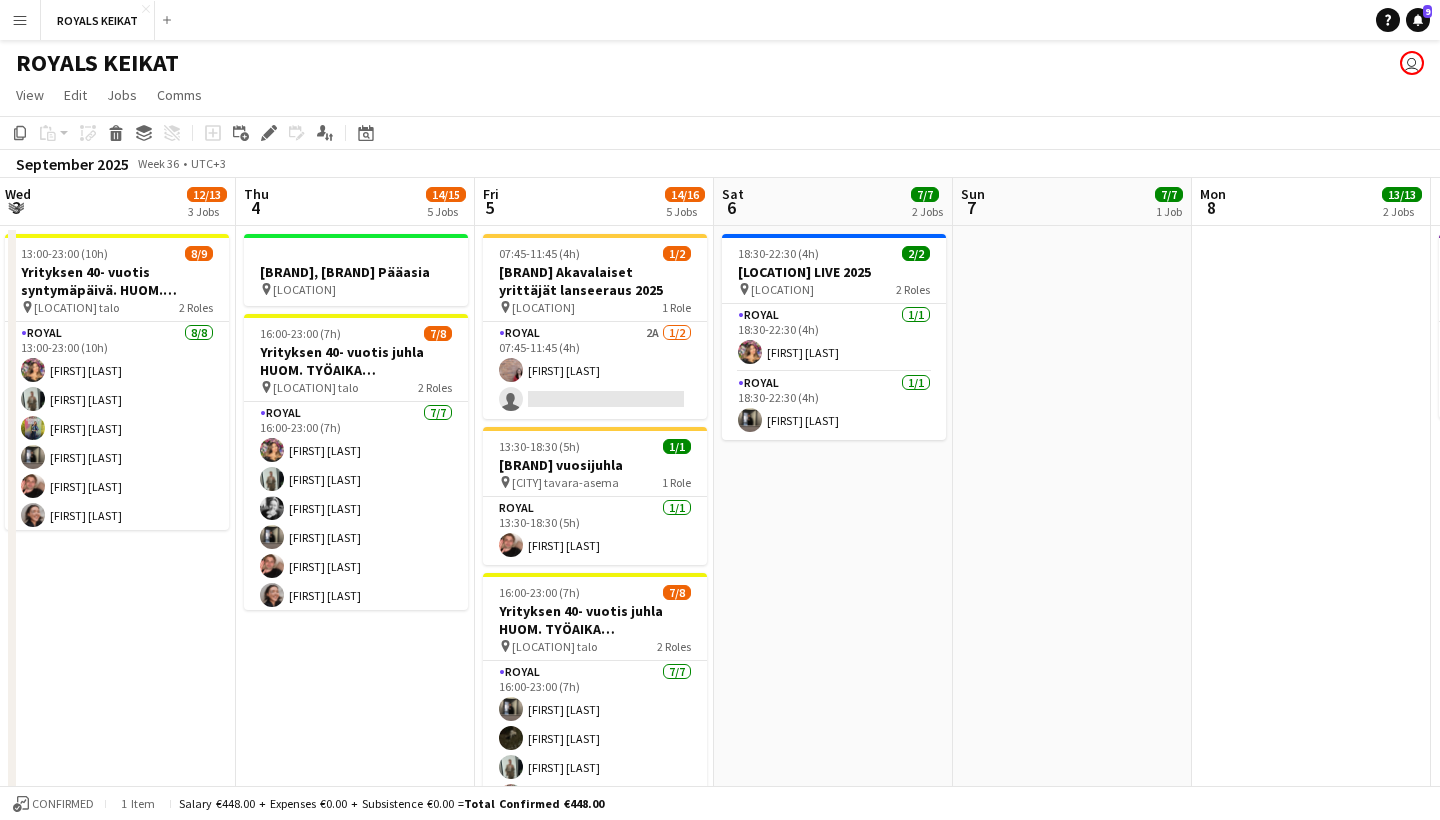 scroll, scrollTop: 0, scrollLeft: 522, axis: horizontal 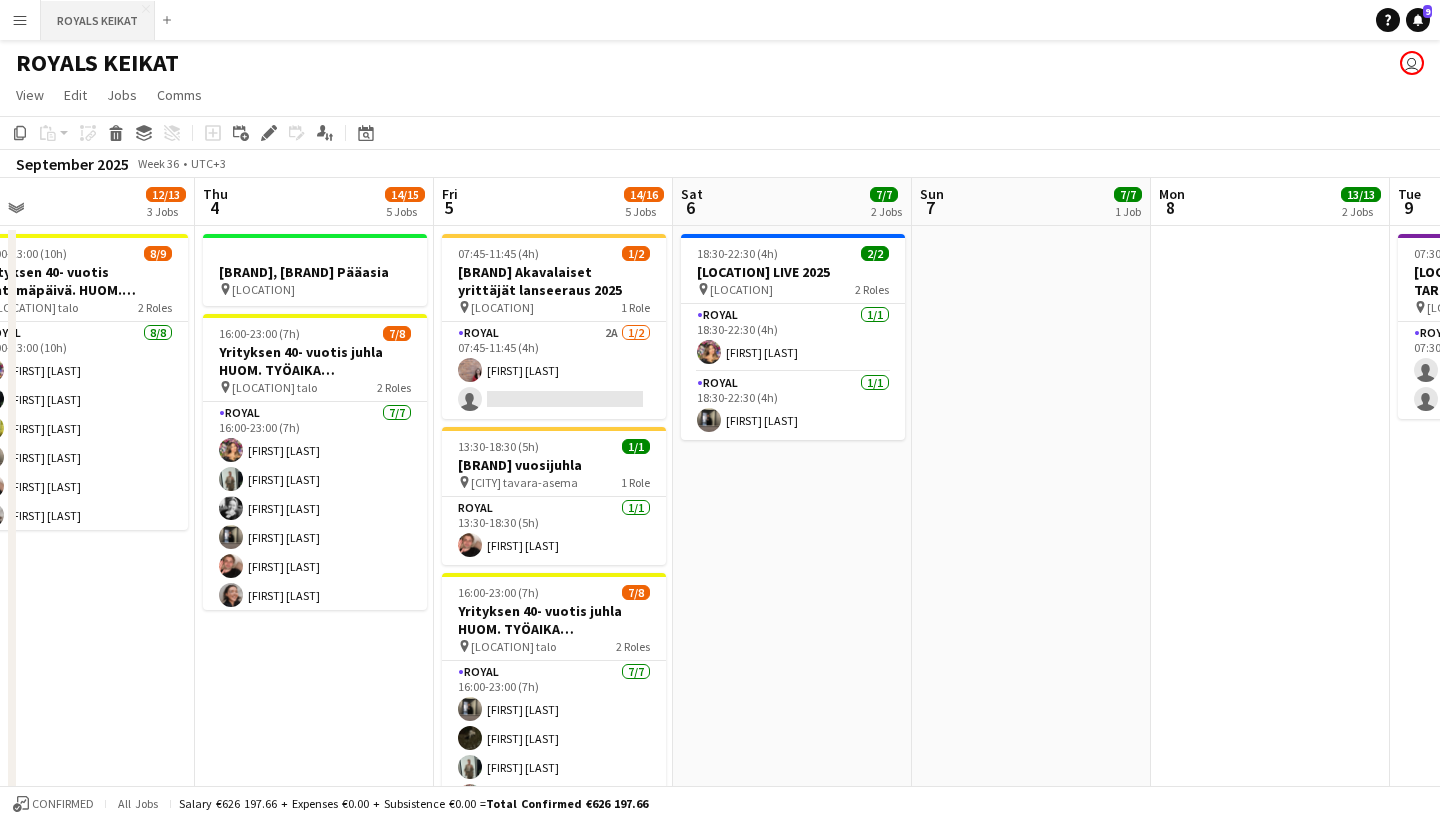 click on "[BRAND] KEIKAT Close" at bounding box center [98, 20] 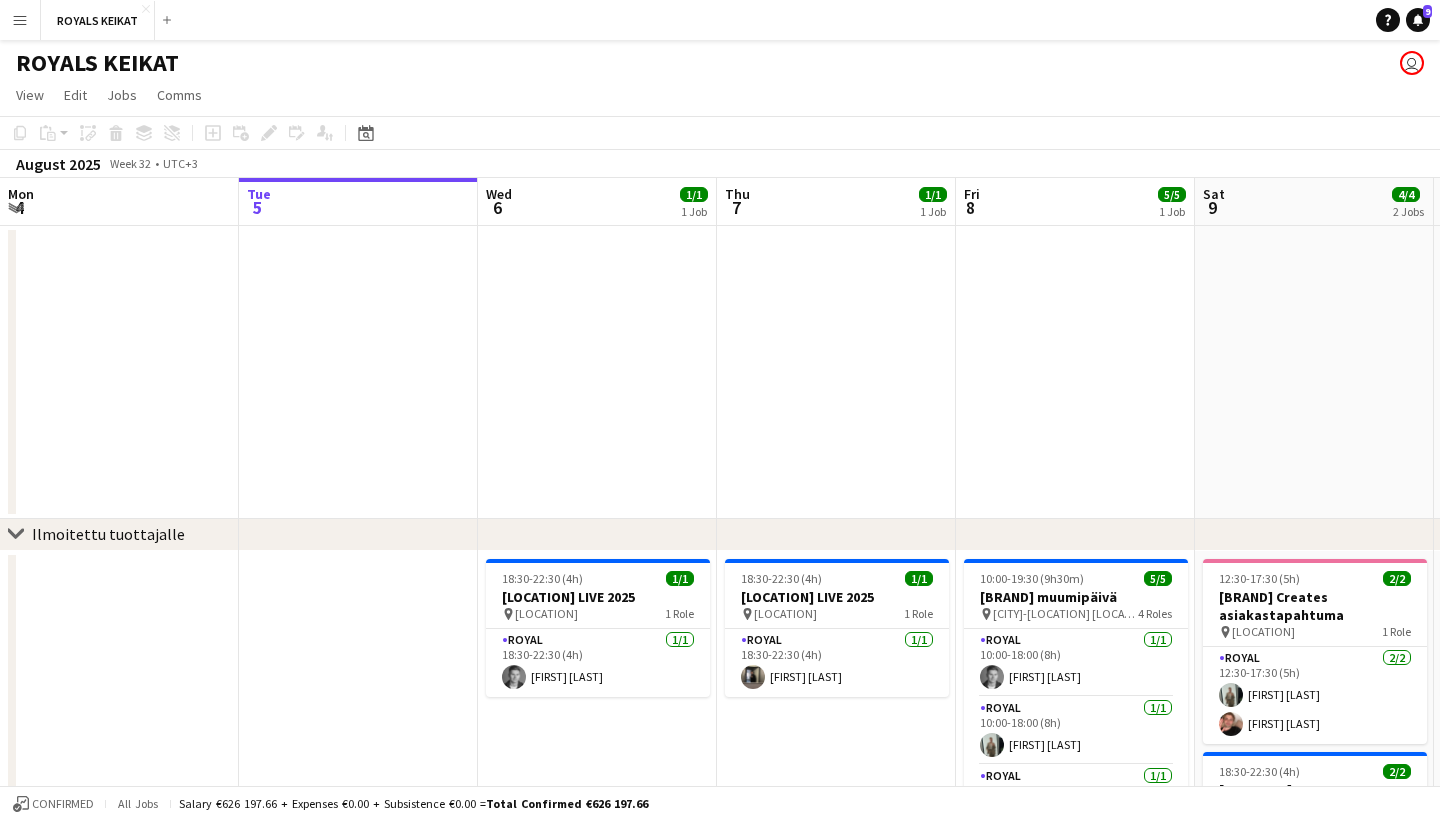 scroll, scrollTop: 0, scrollLeft: 561, axis: horizontal 